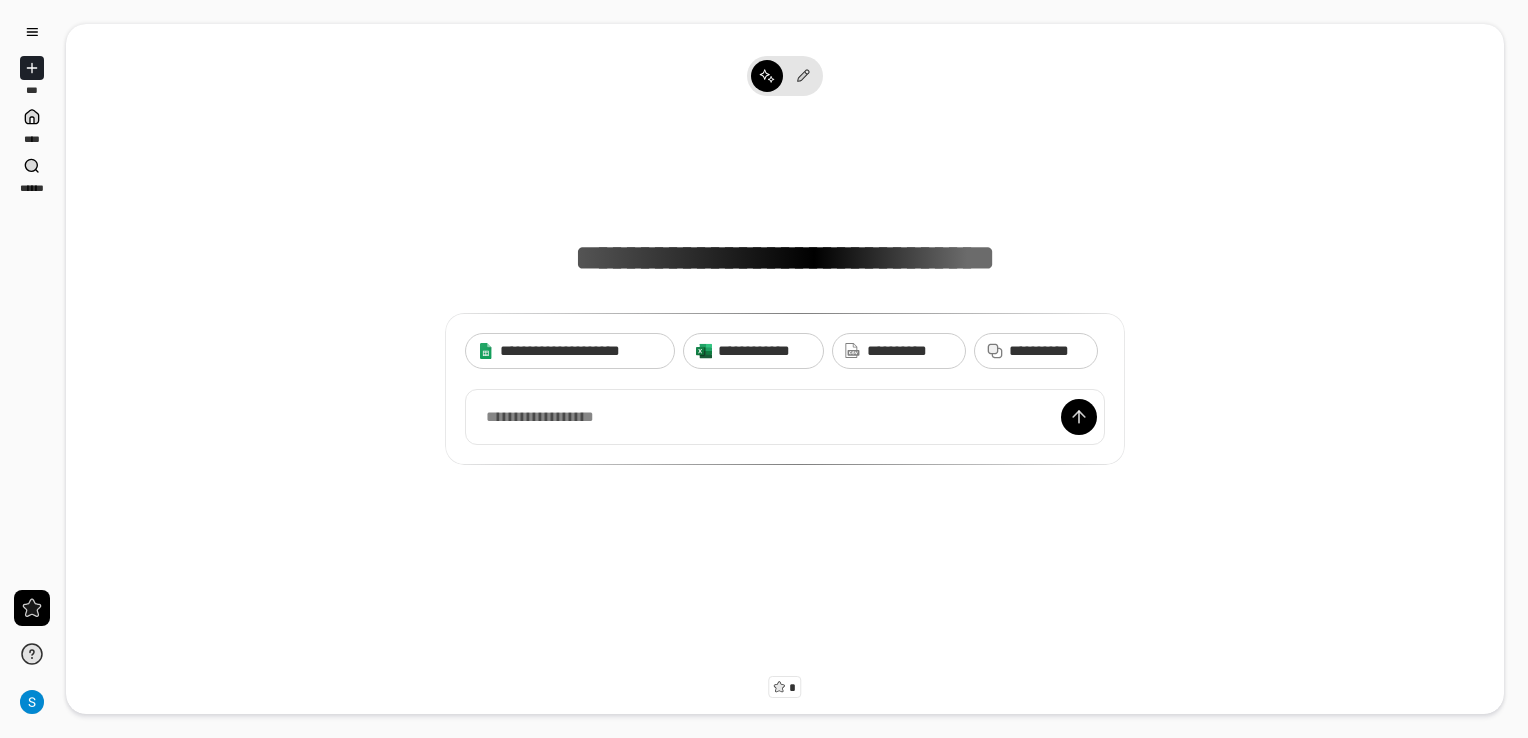 scroll, scrollTop: 0, scrollLeft: 0, axis: both 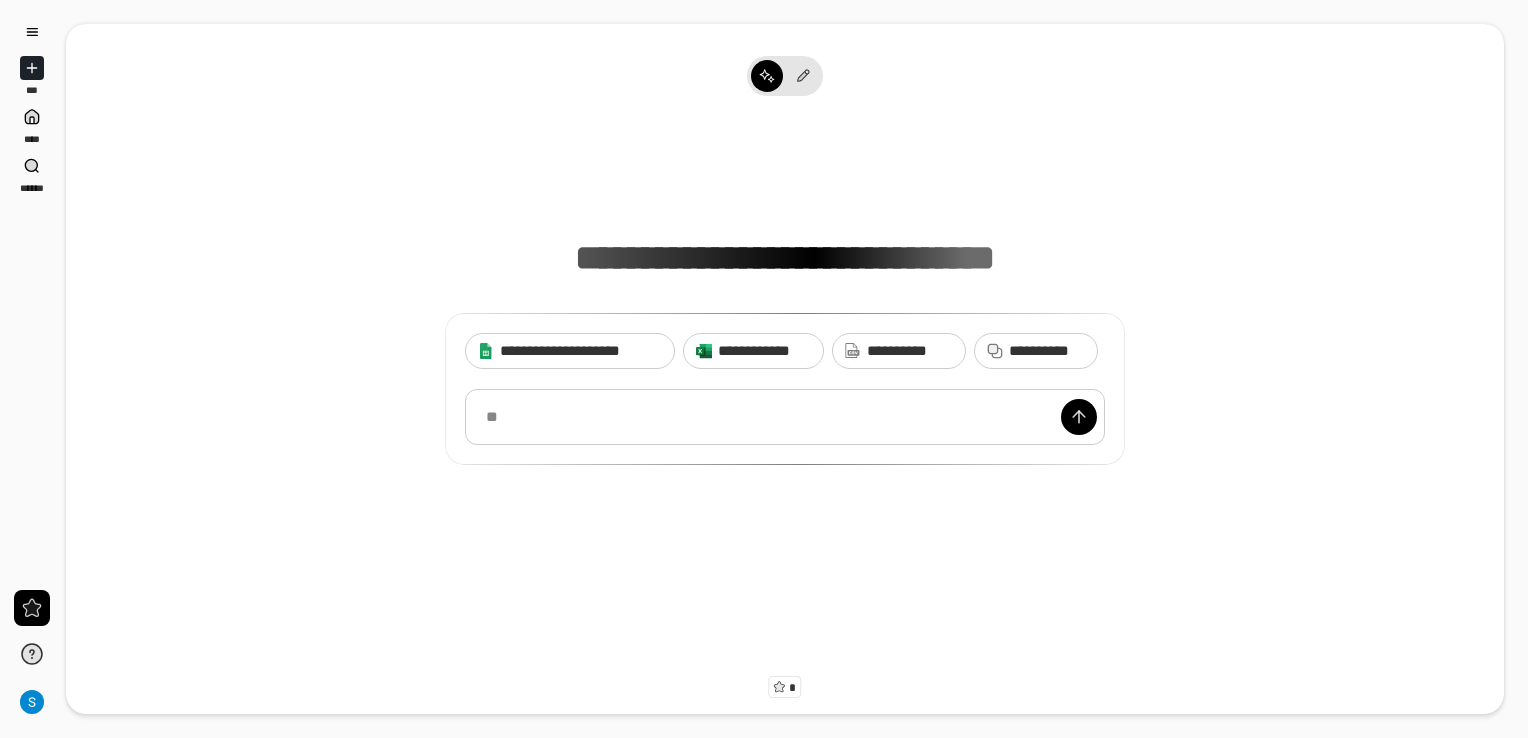 click at bounding box center (785, 417) 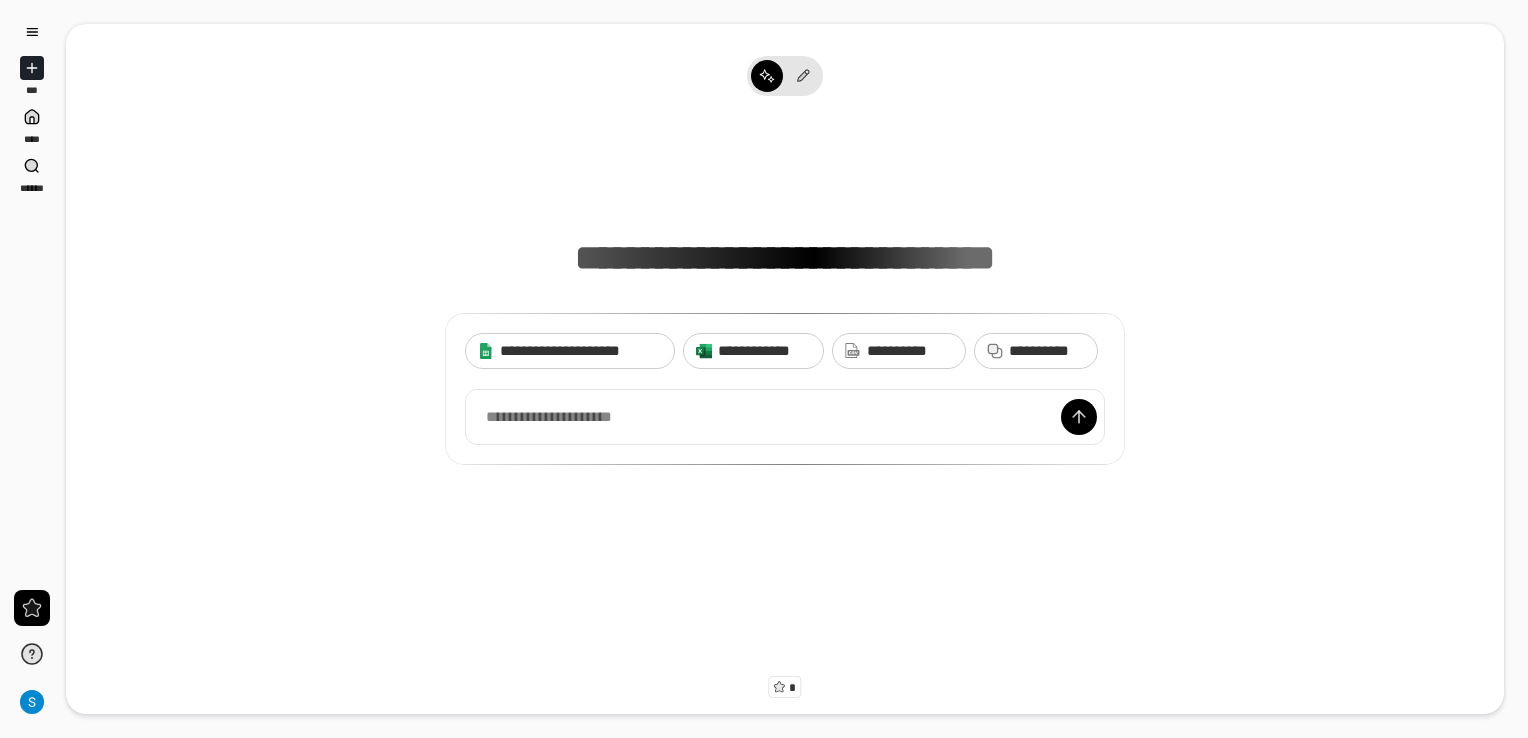 click on "**********" at bounding box center (785, 296) 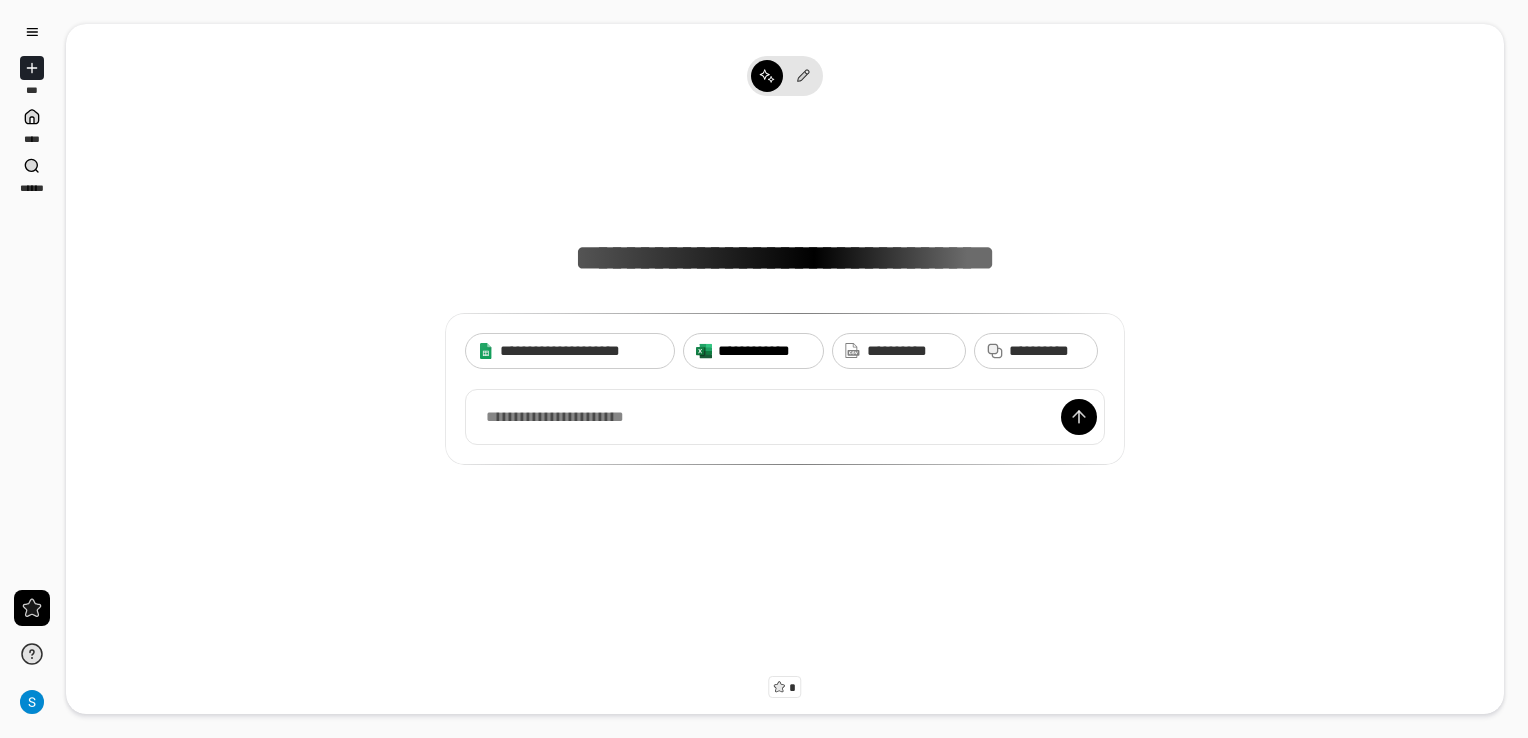 click 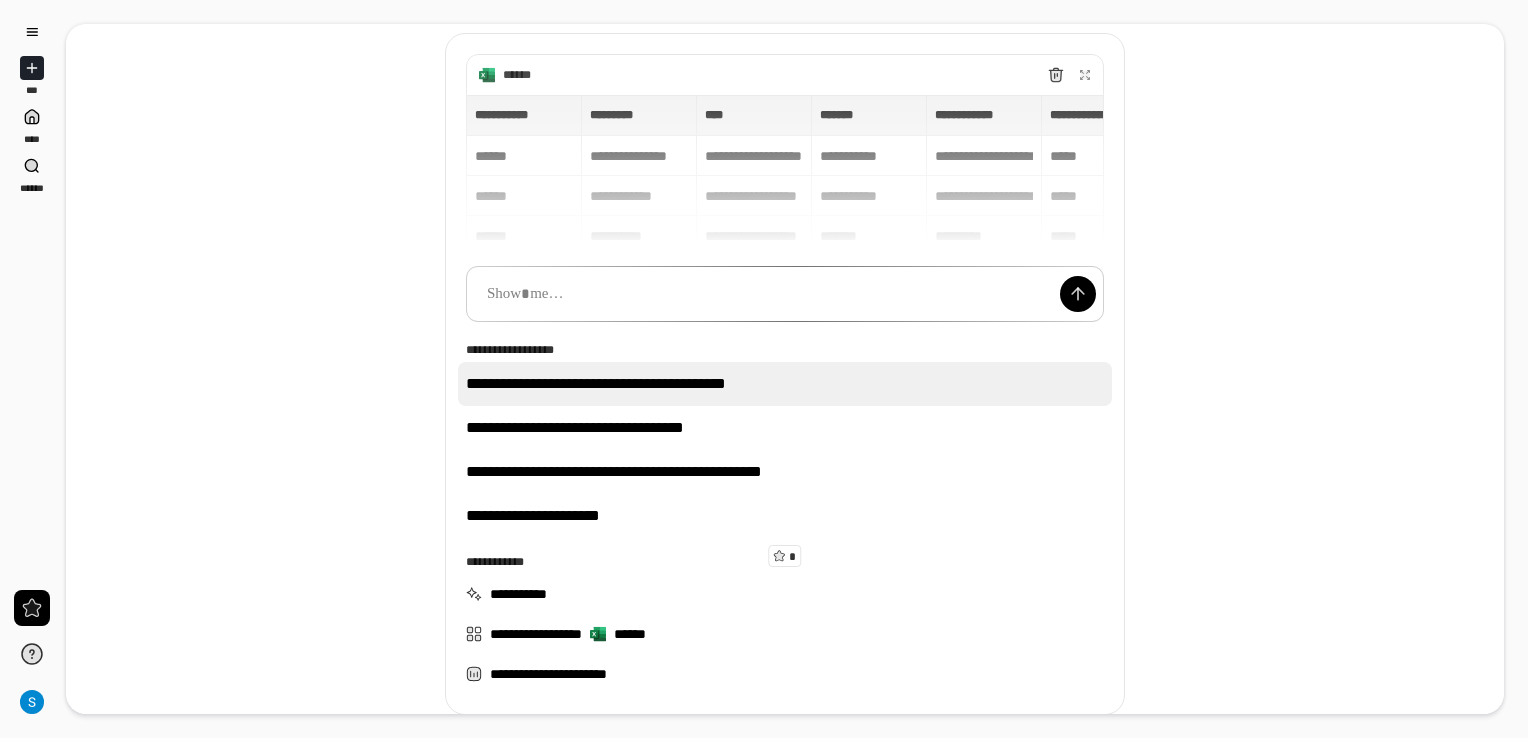 scroll, scrollTop: 250, scrollLeft: 0, axis: vertical 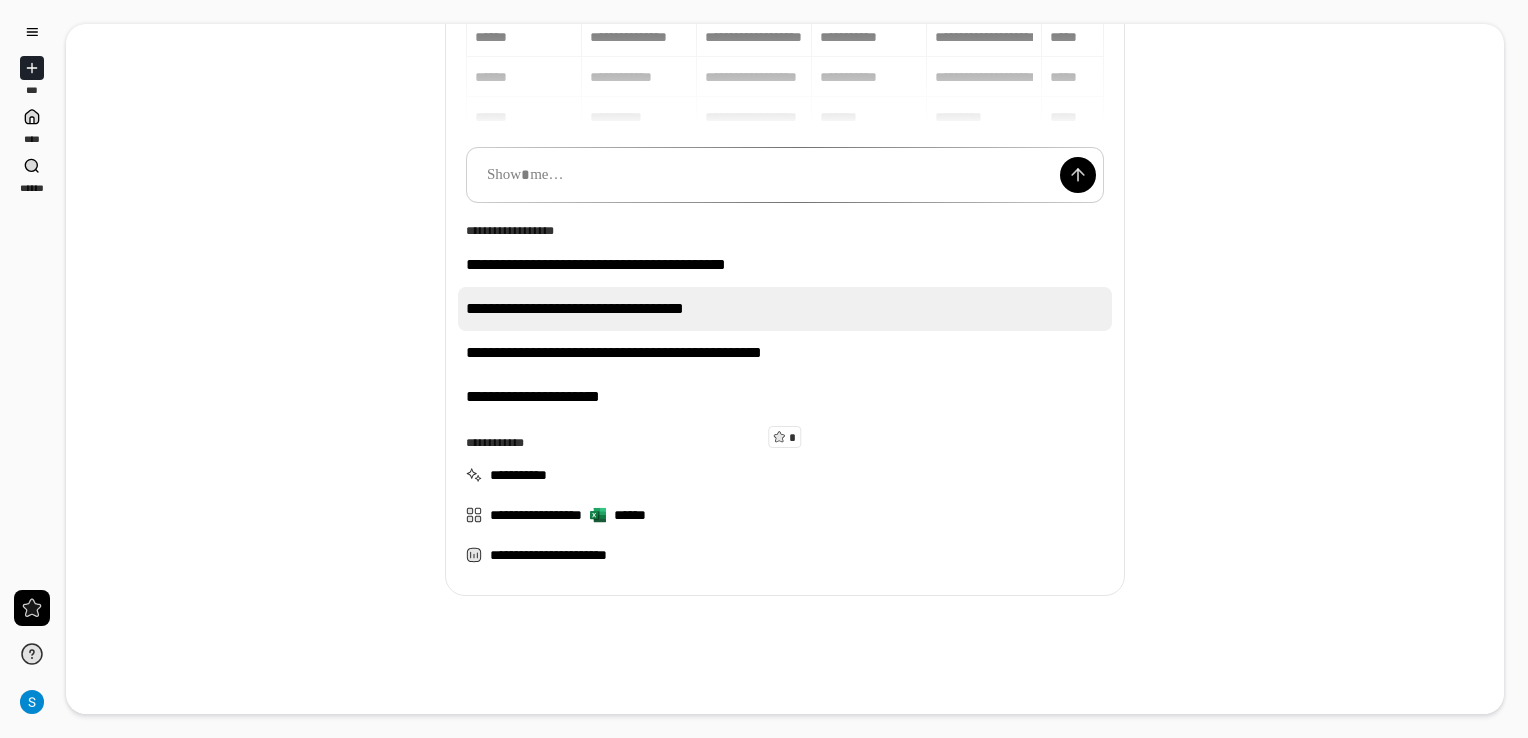 click on "**********" at bounding box center [785, 309] 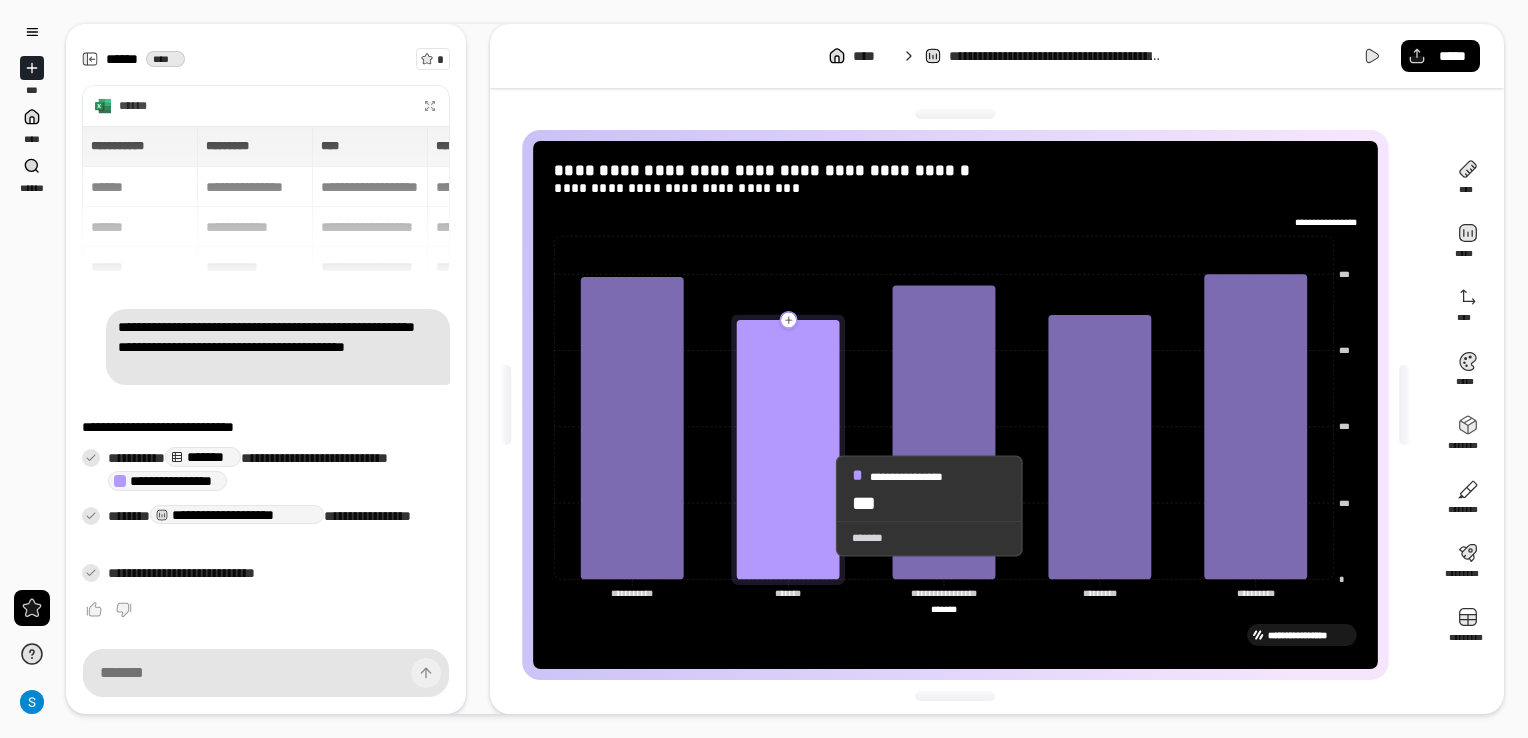 scroll, scrollTop: 5, scrollLeft: 0, axis: vertical 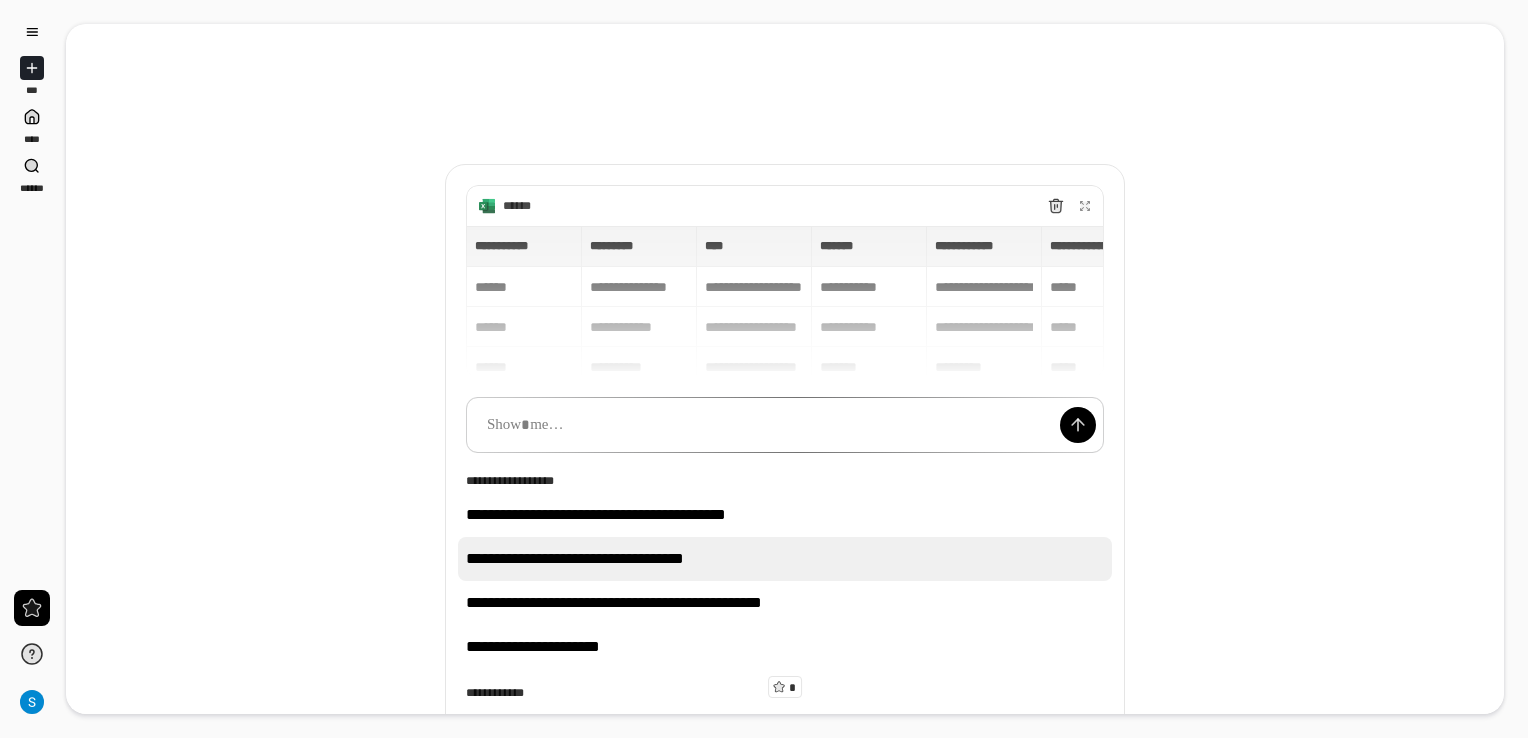drag, startPoint x: 677, startPoint y: 554, endPoint x: 340, endPoint y: 506, distance: 340.40125 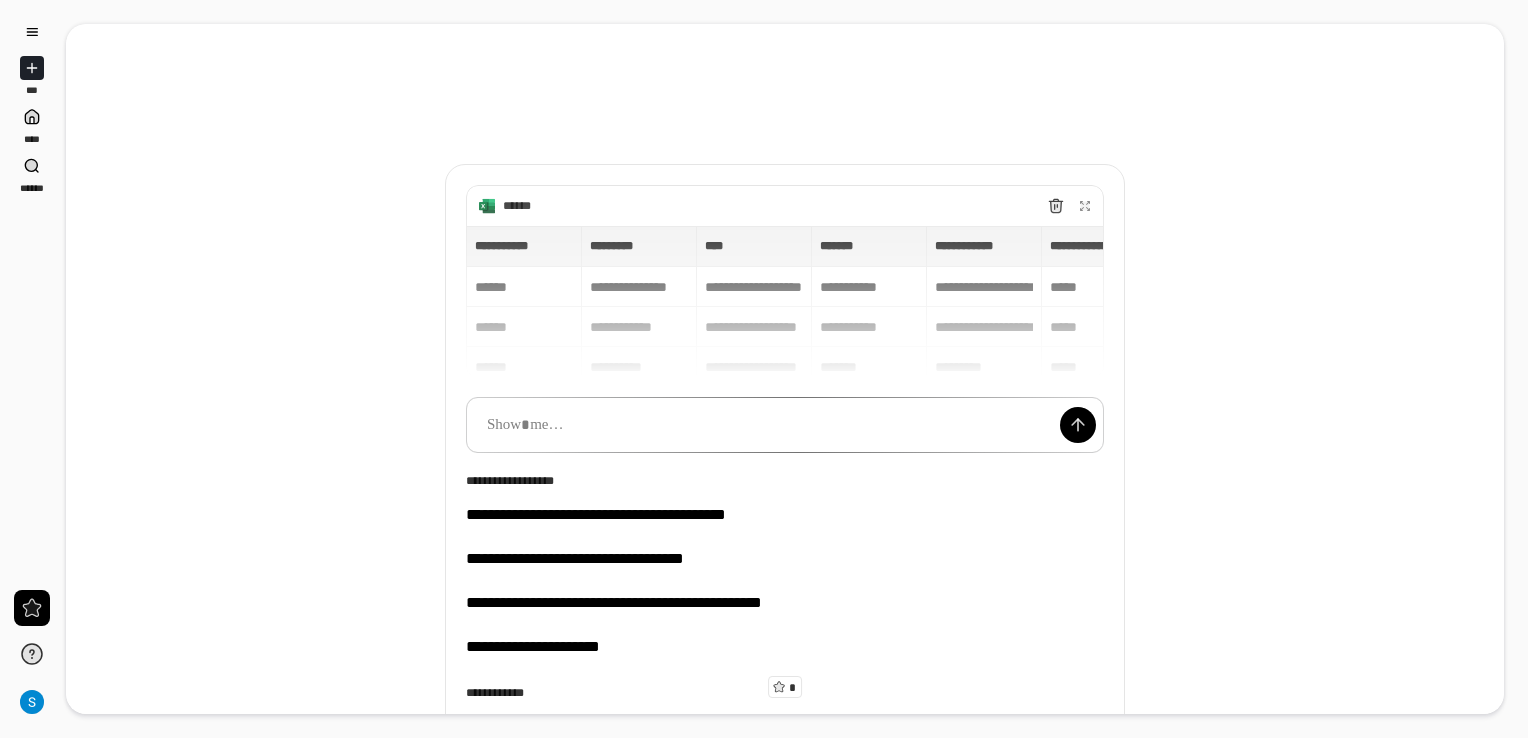 scroll, scrollTop: 15, scrollLeft: 0, axis: vertical 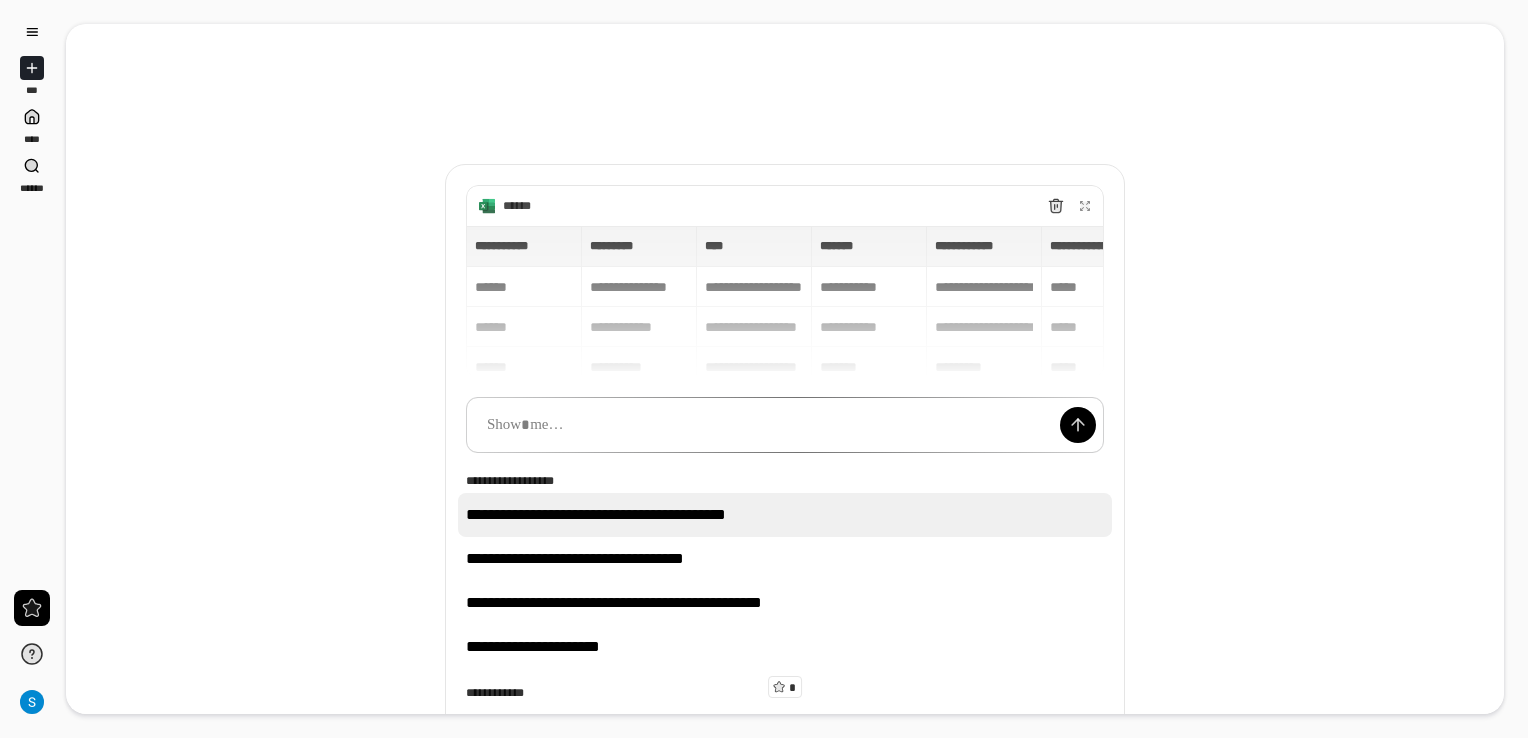 click on "**********" at bounding box center [785, 515] 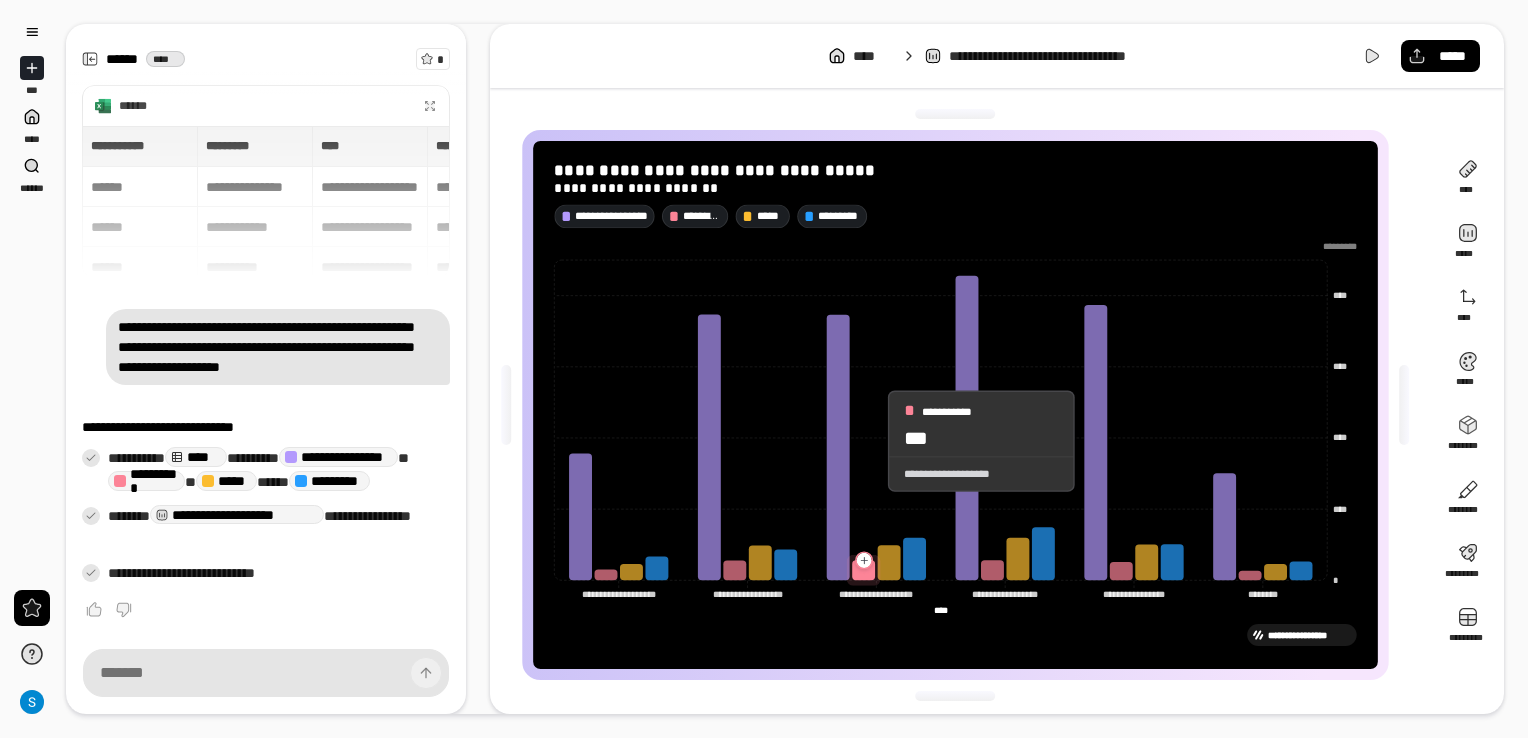 scroll, scrollTop: 5, scrollLeft: 0, axis: vertical 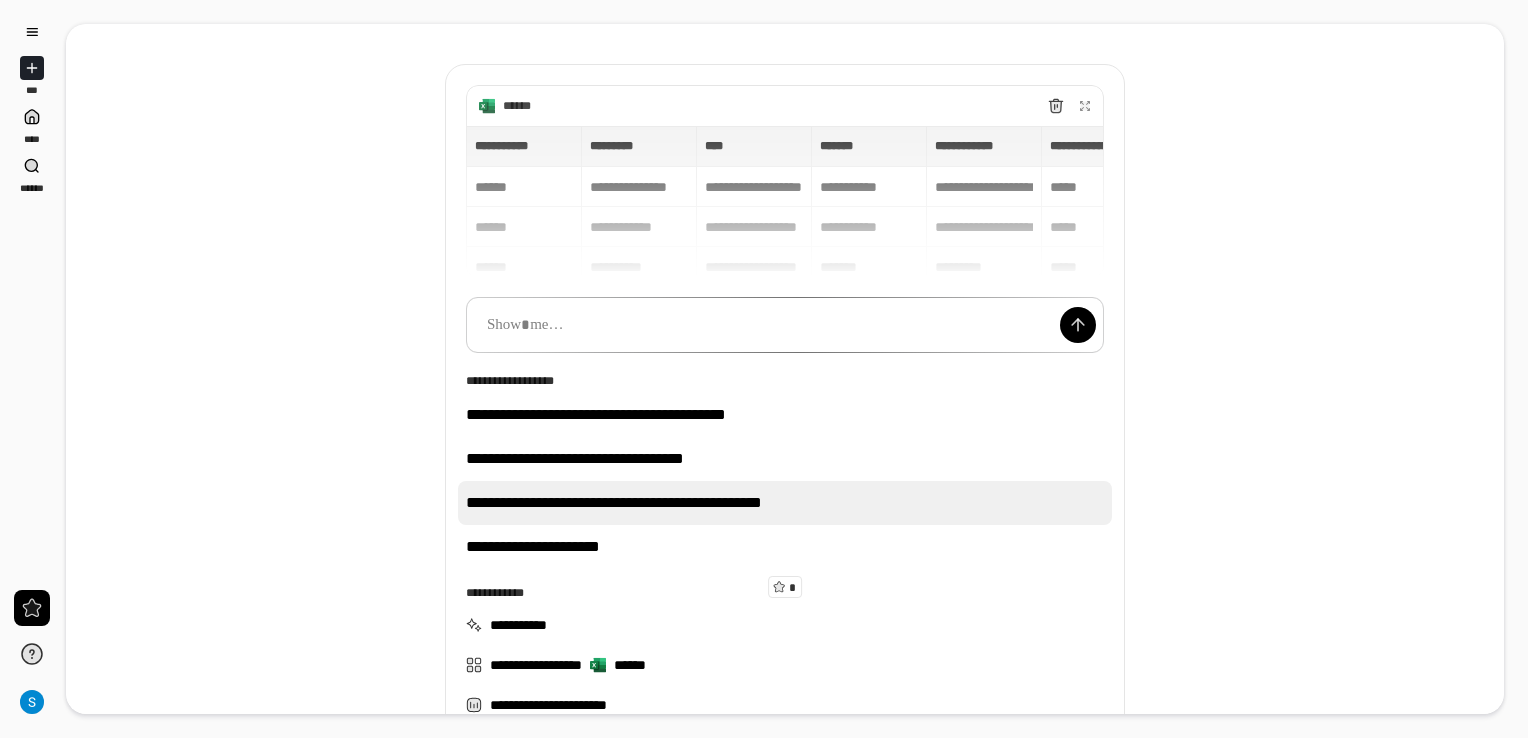 click on "**********" at bounding box center (785, 503) 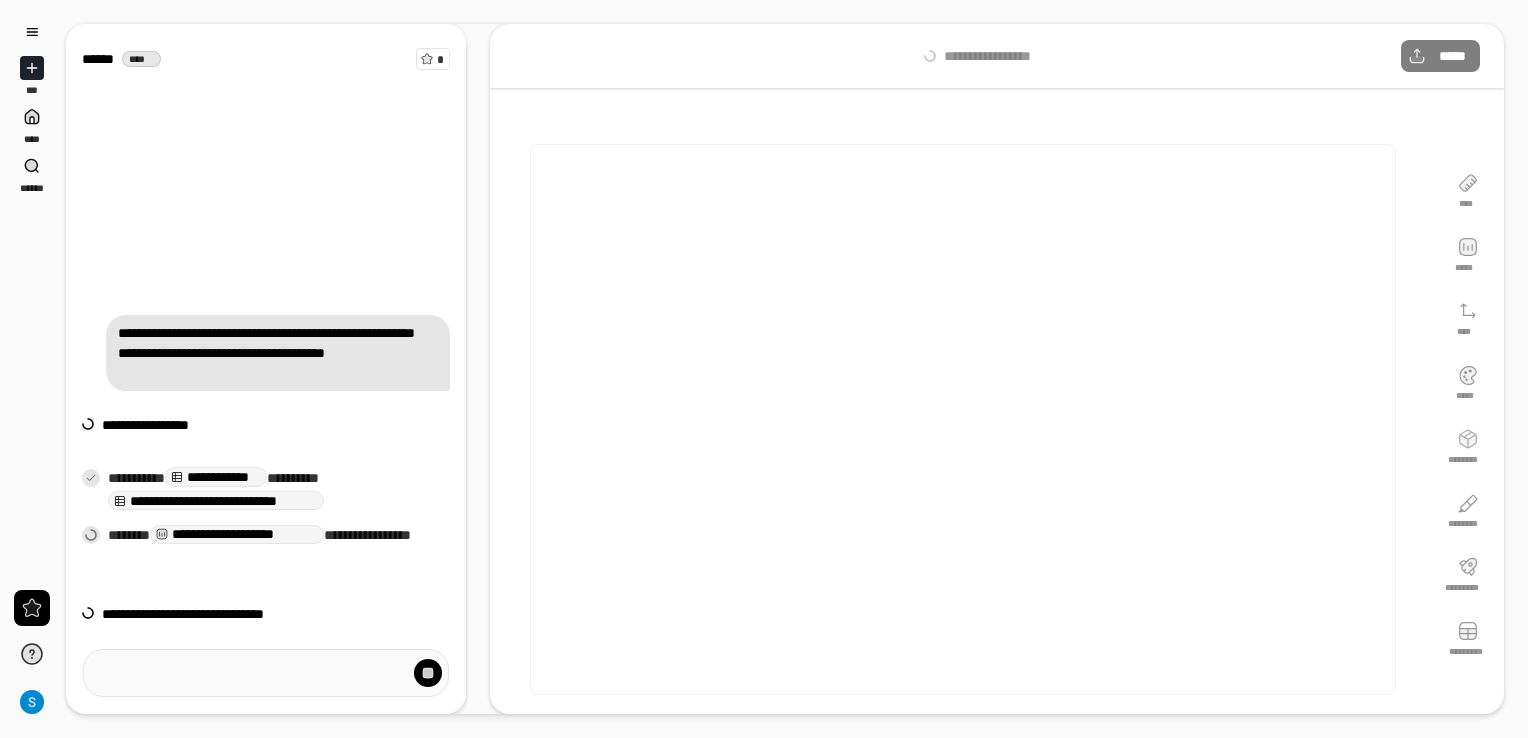 scroll, scrollTop: 10, scrollLeft: 0, axis: vertical 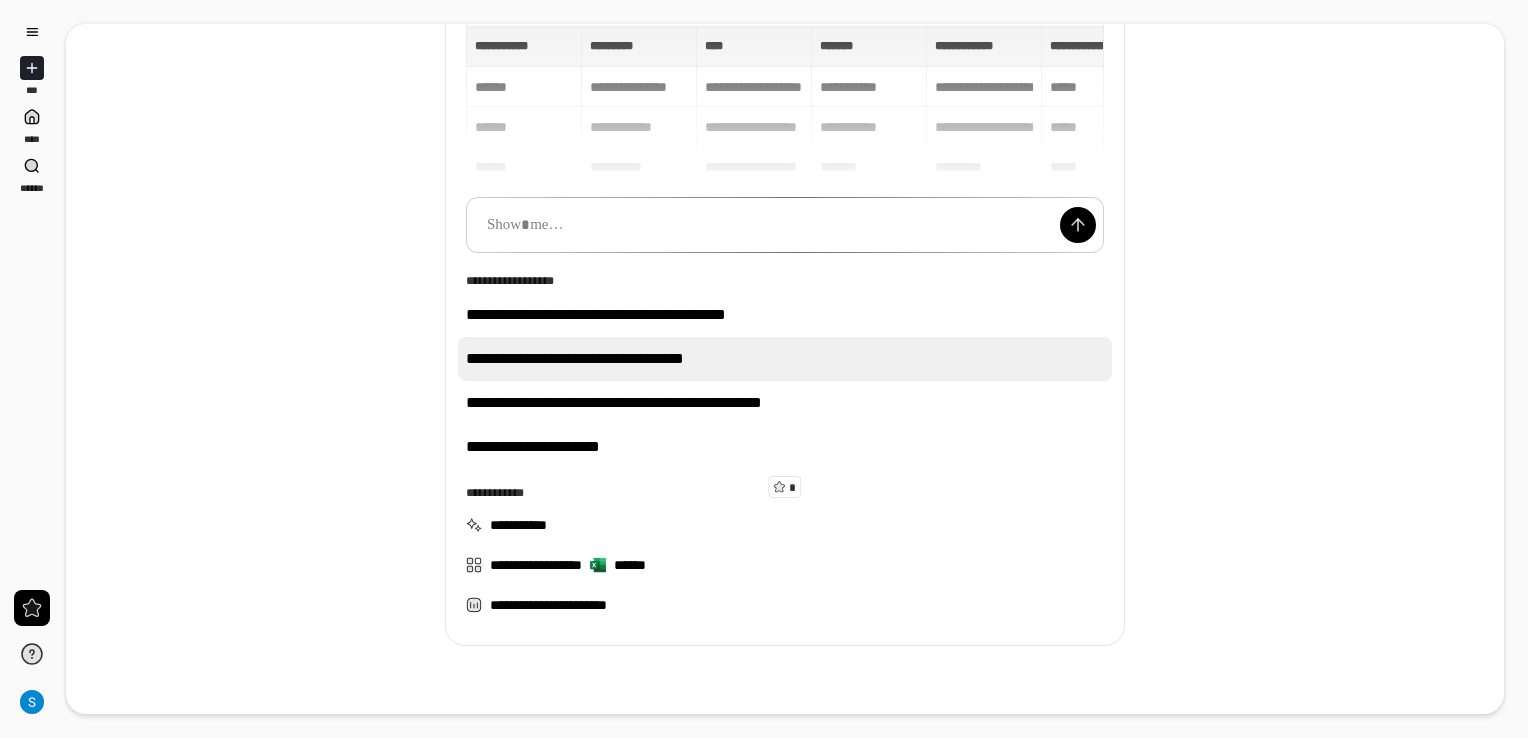click on "**********" at bounding box center [785, 359] 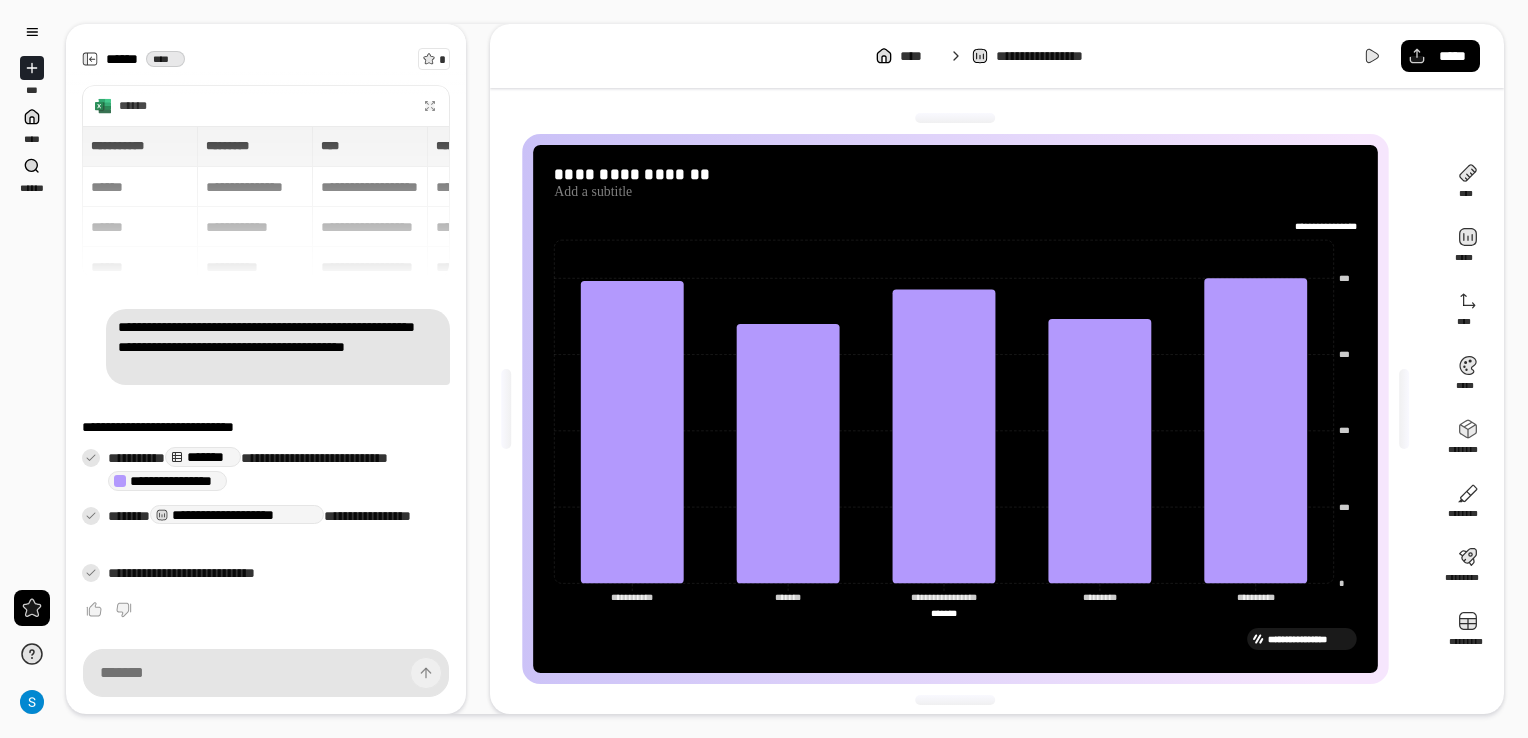 scroll, scrollTop: 0, scrollLeft: 0, axis: both 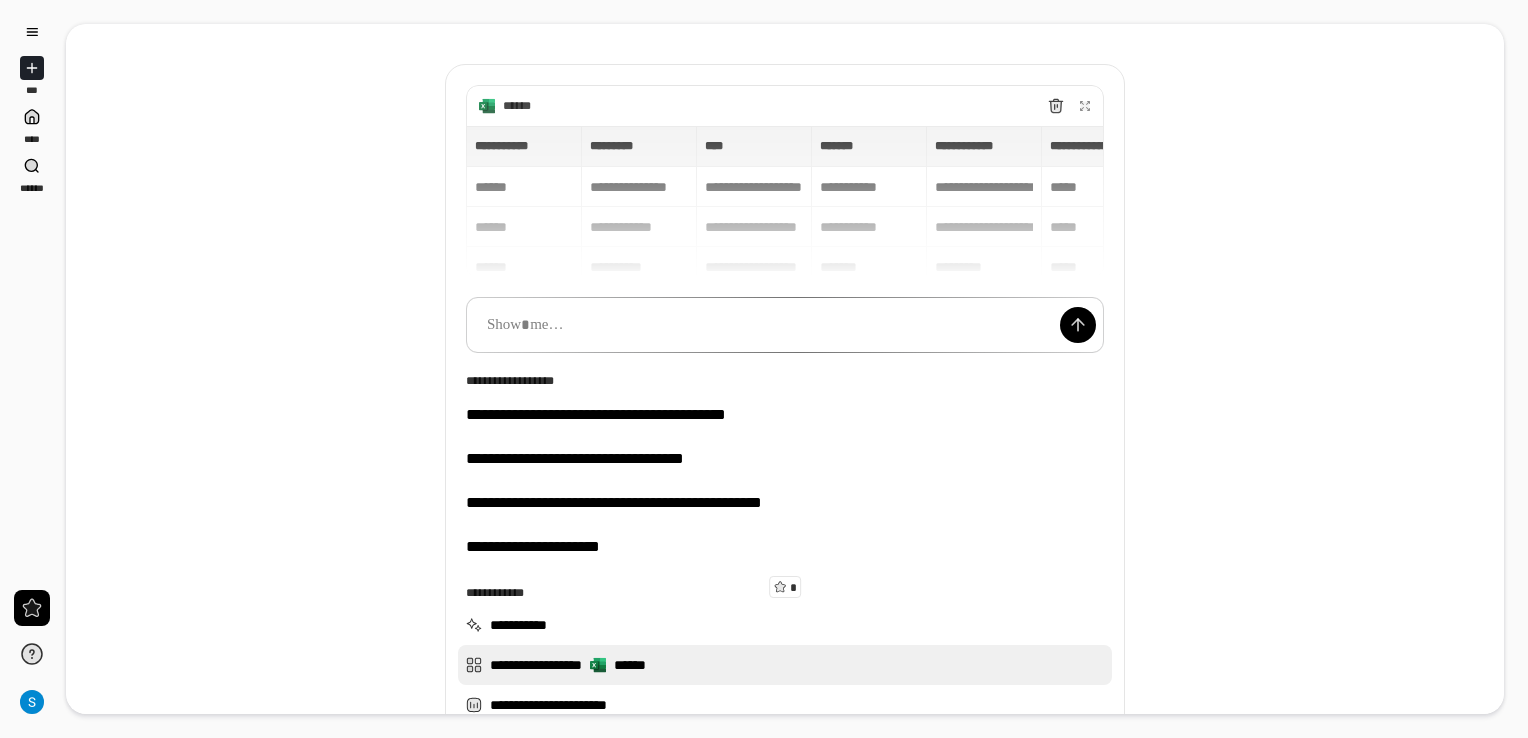 click on "**********" at bounding box center [785, 665] 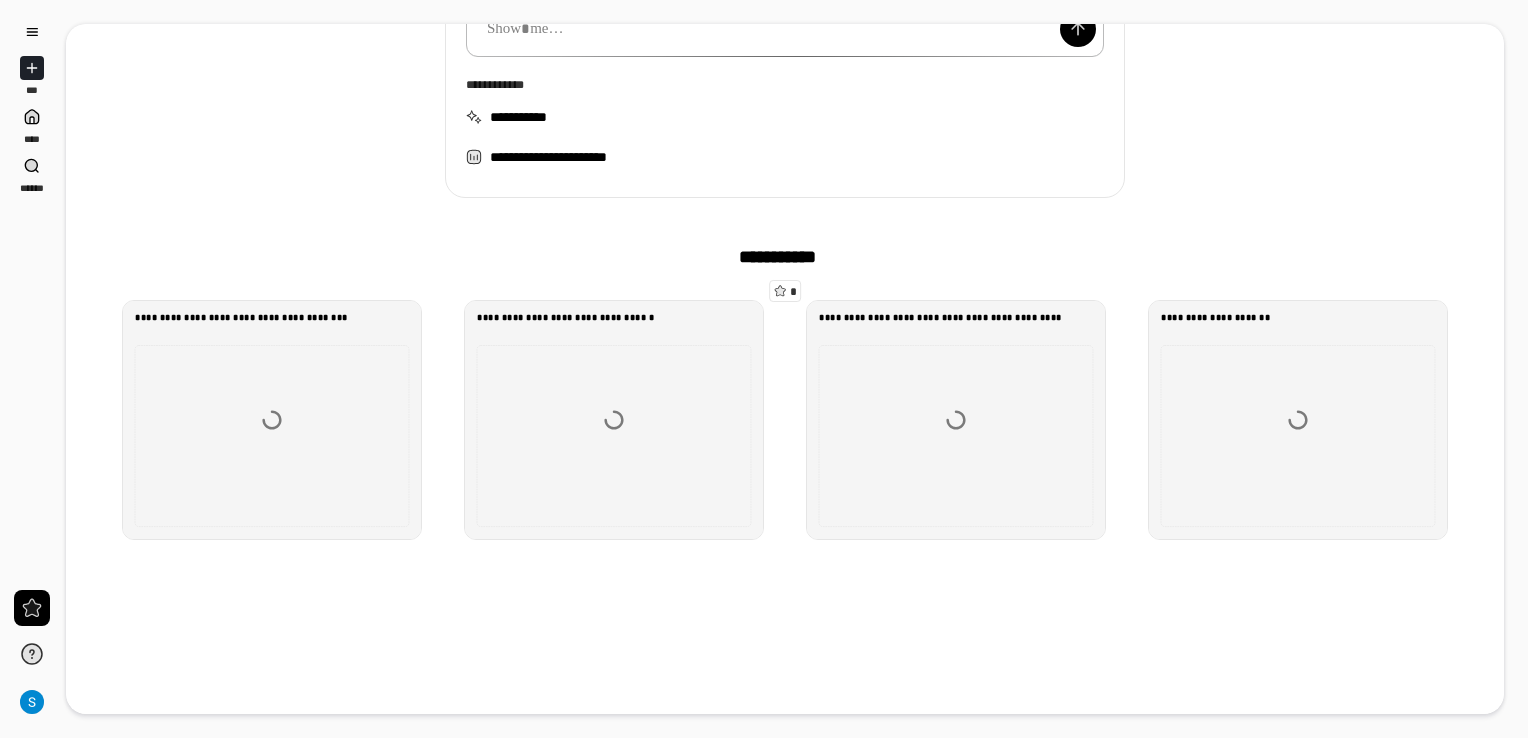 scroll, scrollTop: 400, scrollLeft: 0, axis: vertical 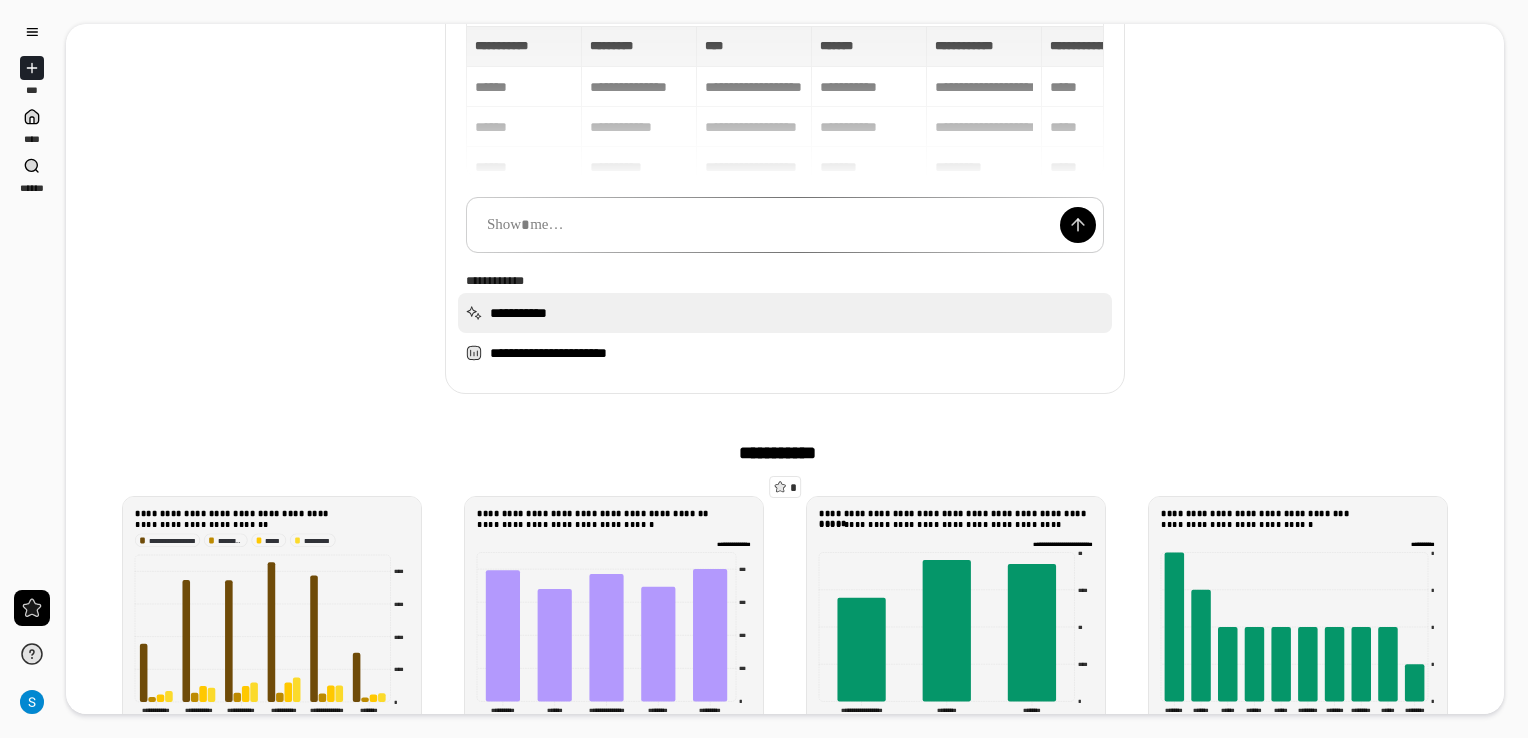 click on "**********" at bounding box center [785, 313] 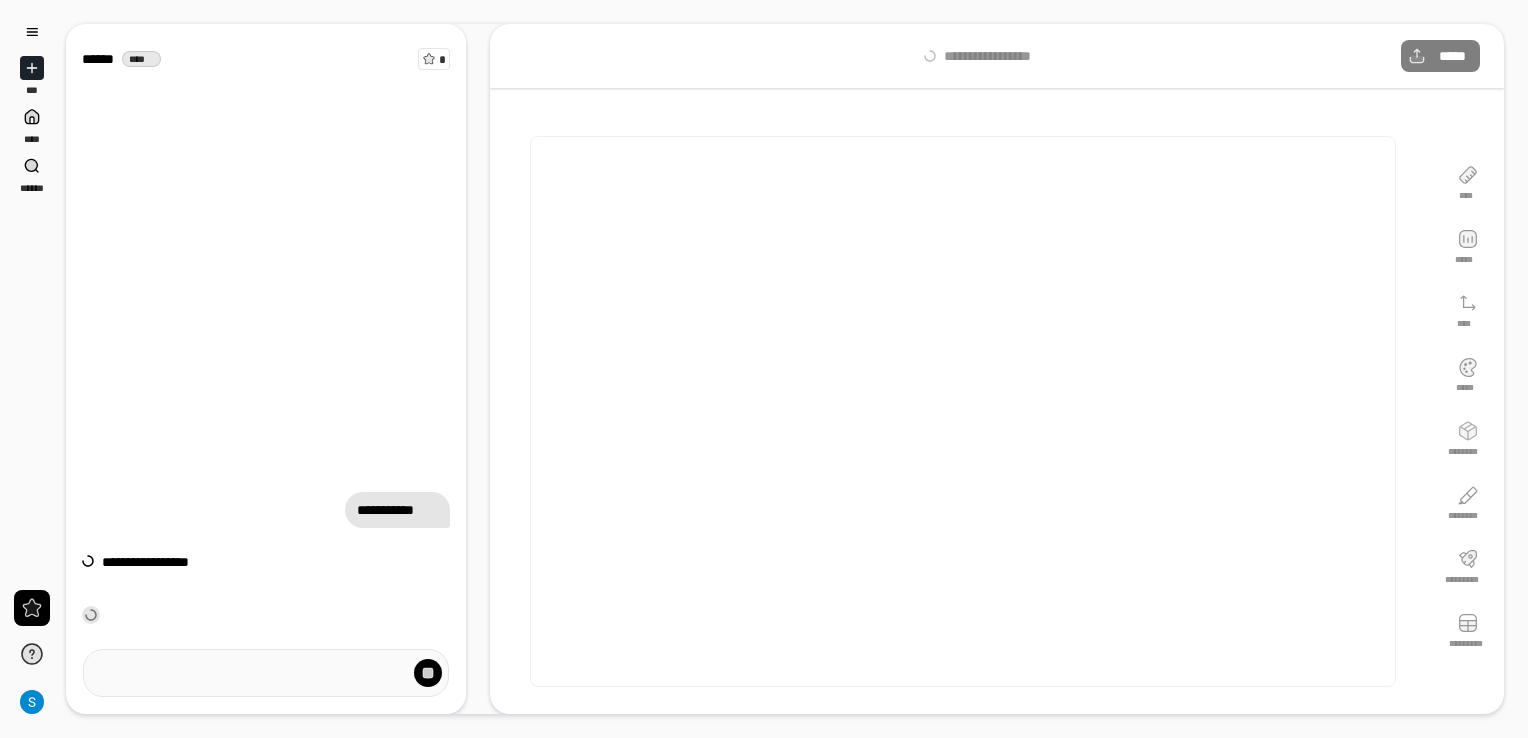 scroll, scrollTop: 10, scrollLeft: 0, axis: vertical 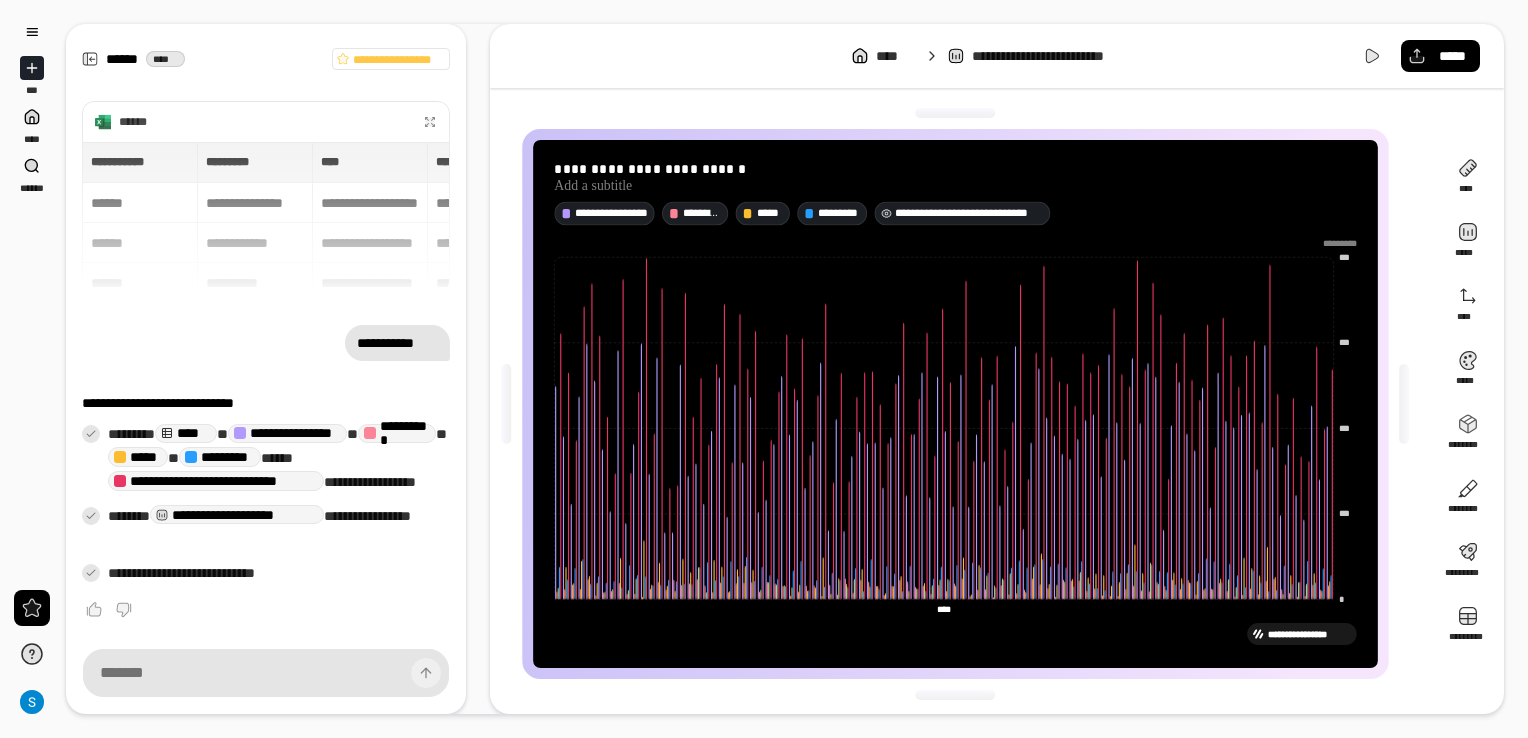 click on "**********" at bounding box center [969, 213] 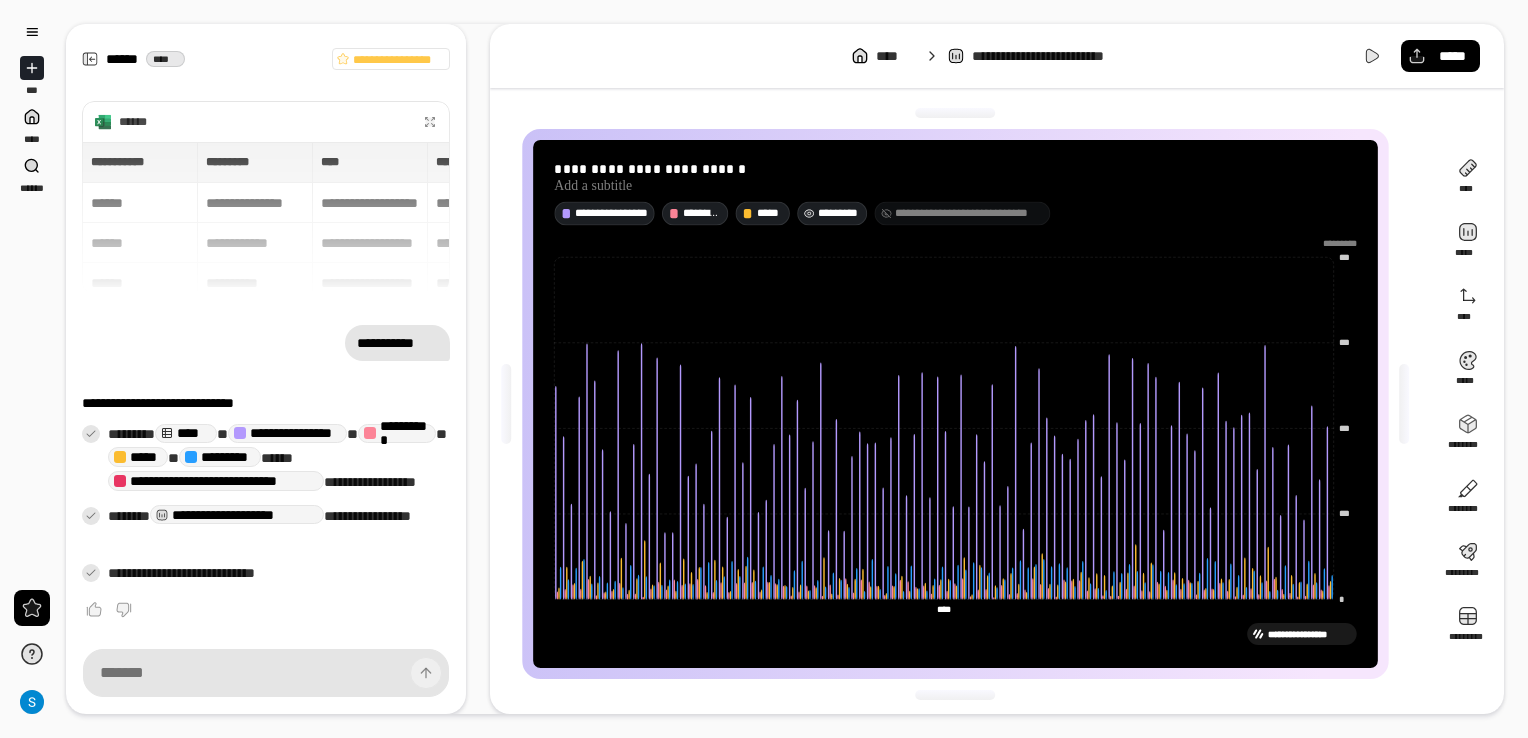click on "*********" at bounding box center [839, 213] 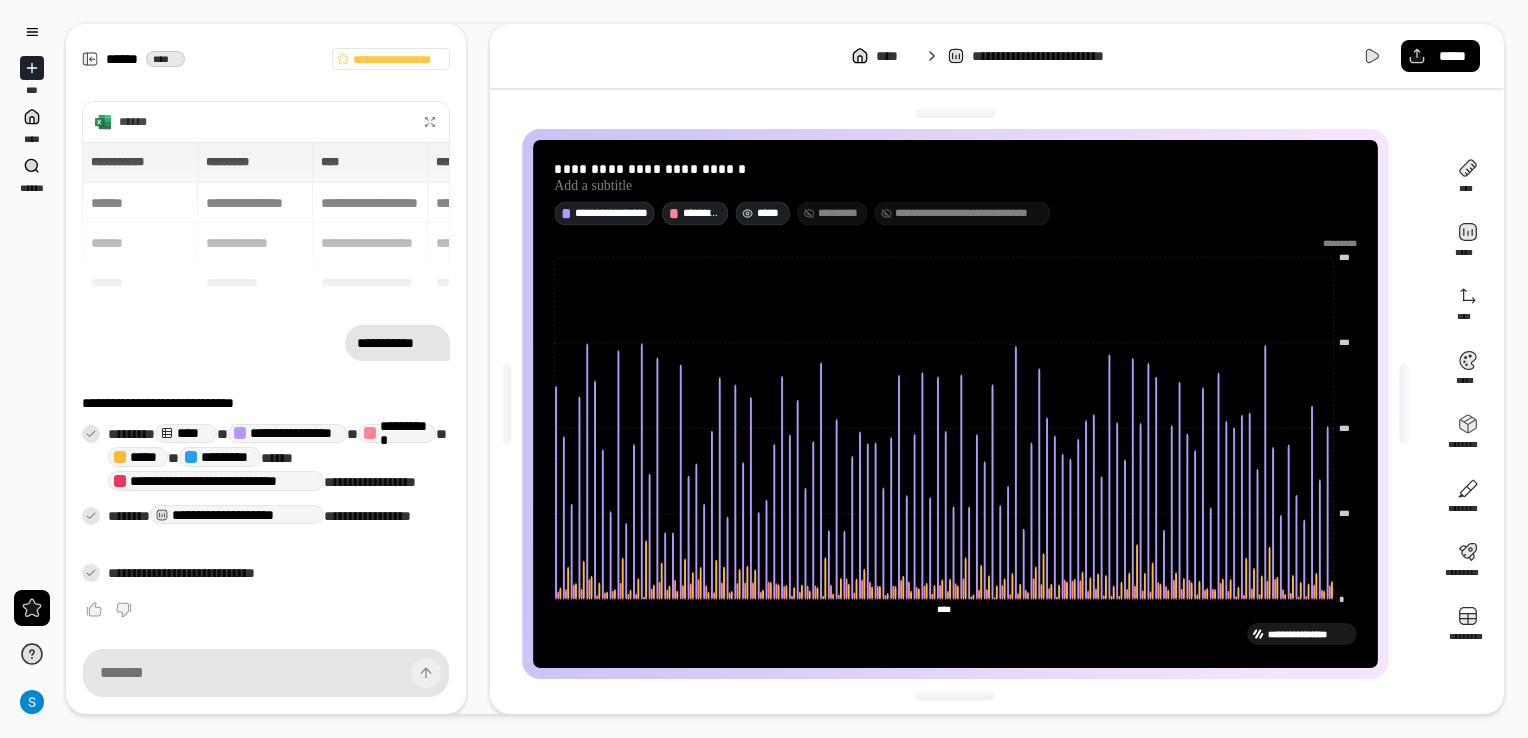 click on "*****" at bounding box center (770, 213) 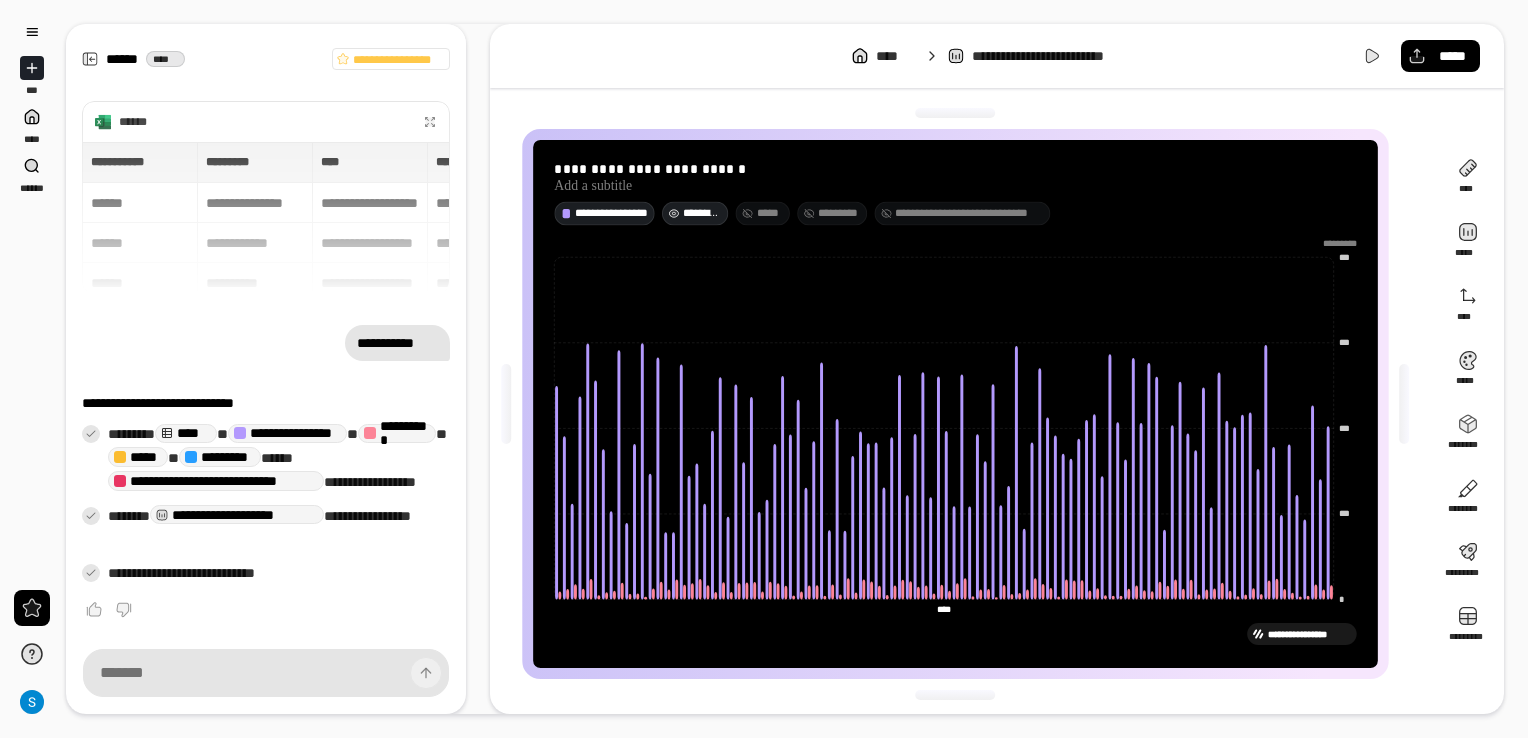 click on "**********" at bounding box center [702, 213] 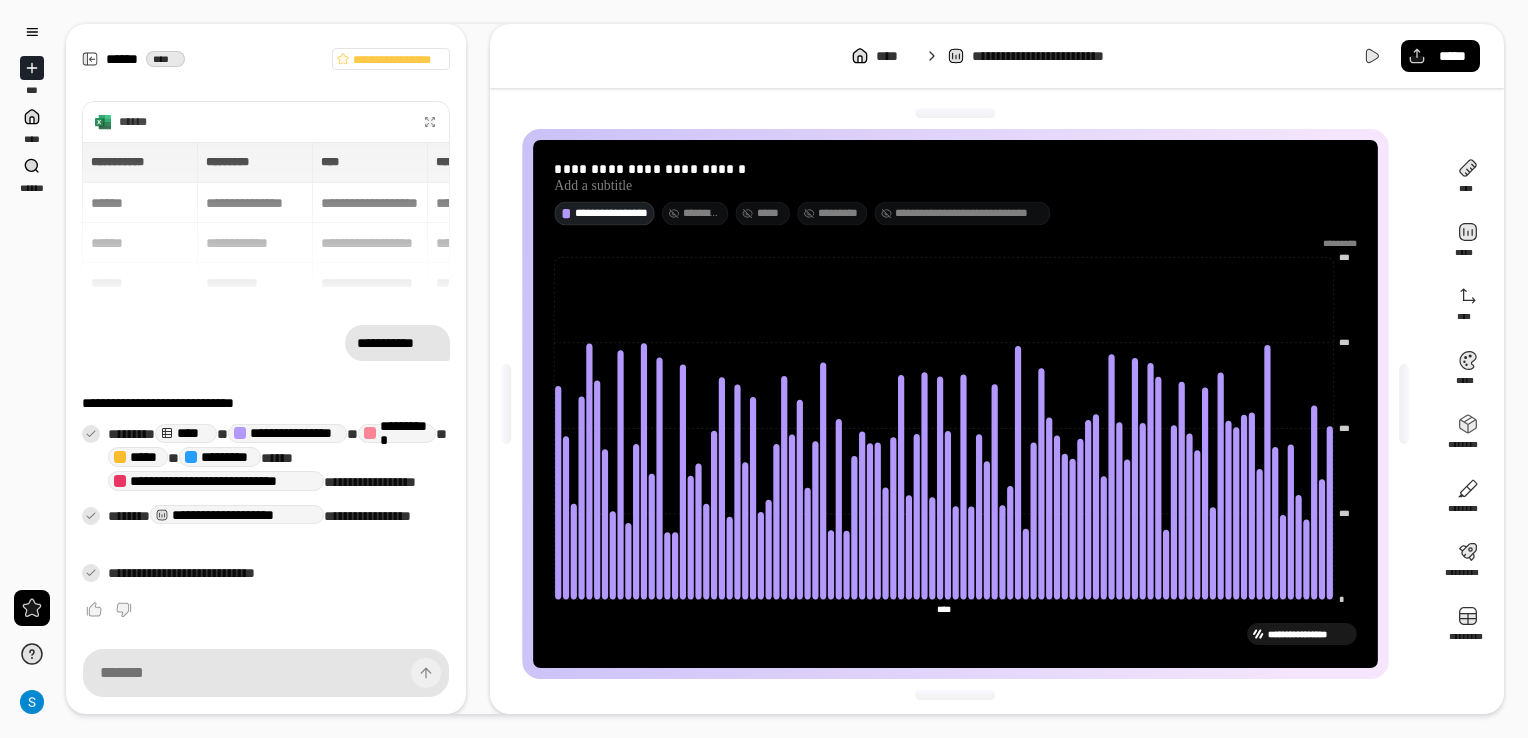 click on "**********" at bounding box center [611, 213] 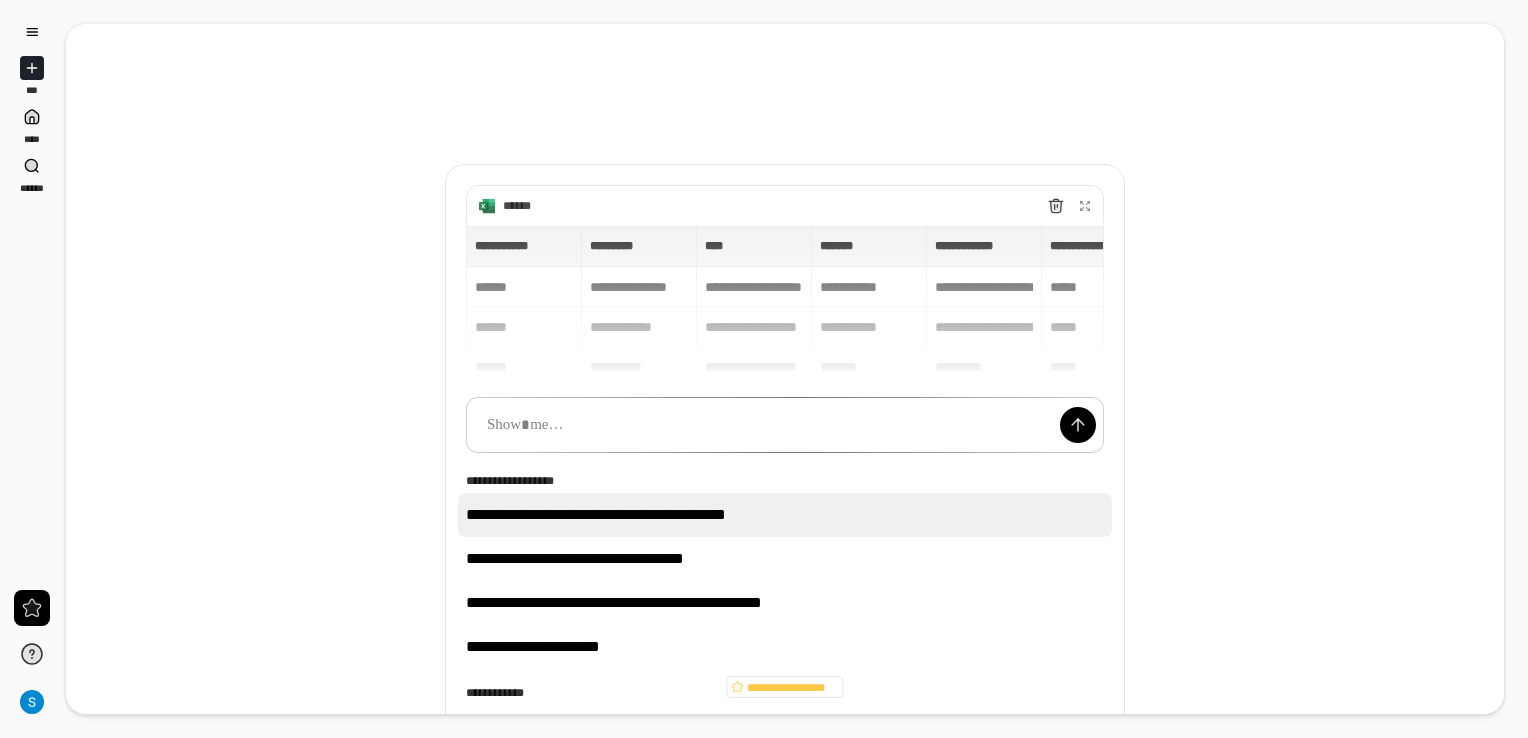 click on "**********" at bounding box center (785, 515) 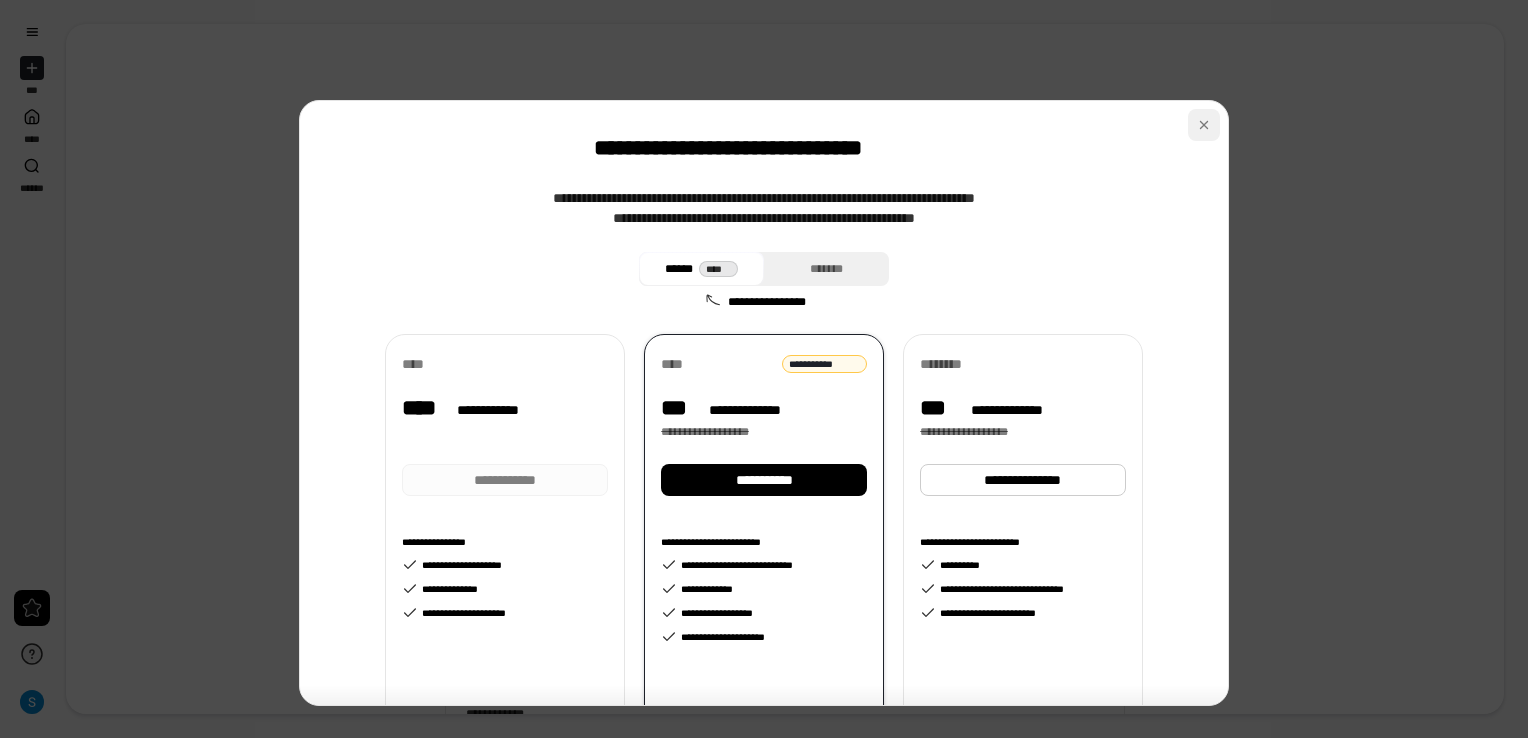 click at bounding box center [1204, 125] 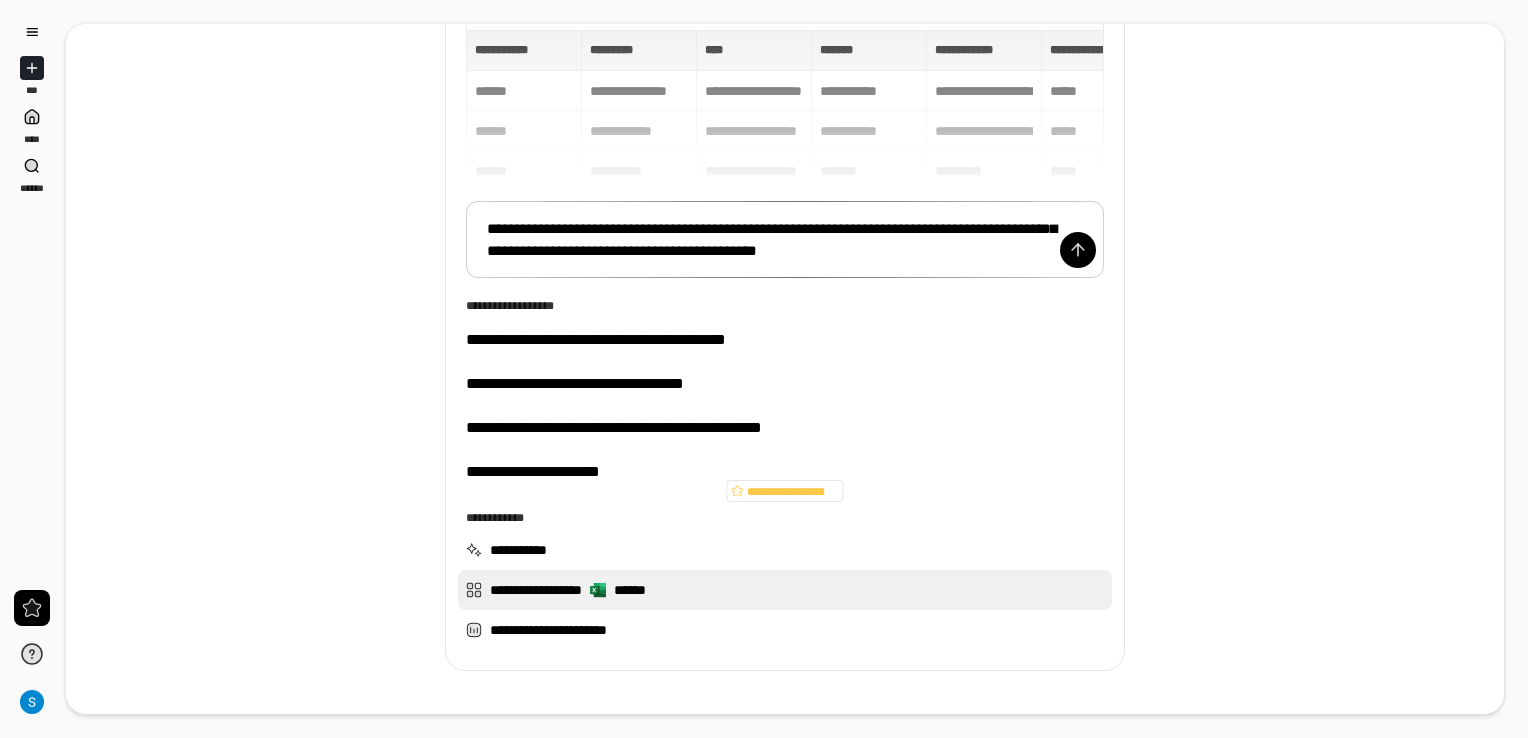 scroll, scrollTop: 200, scrollLeft: 0, axis: vertical 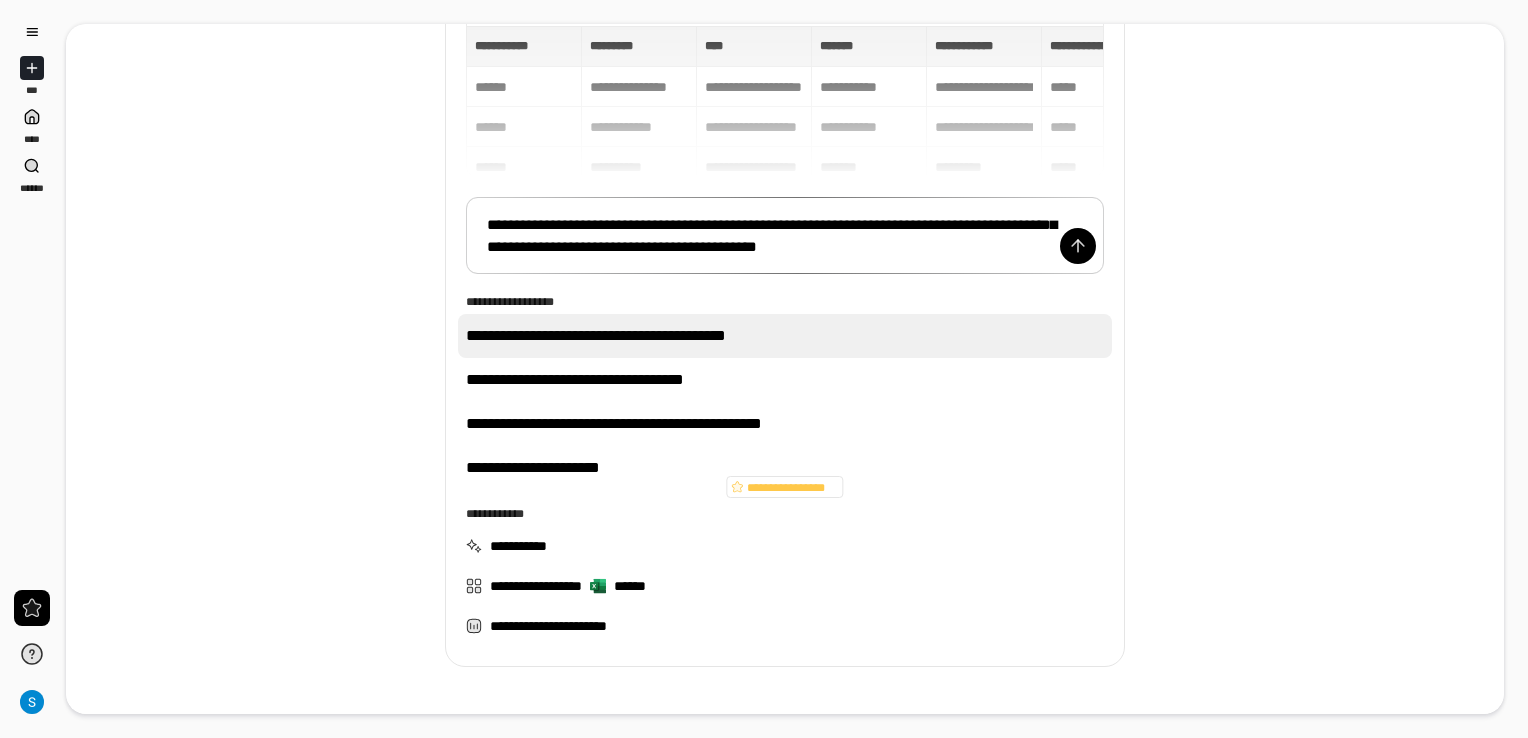 click on "**********" at bounding box center [785, 336] 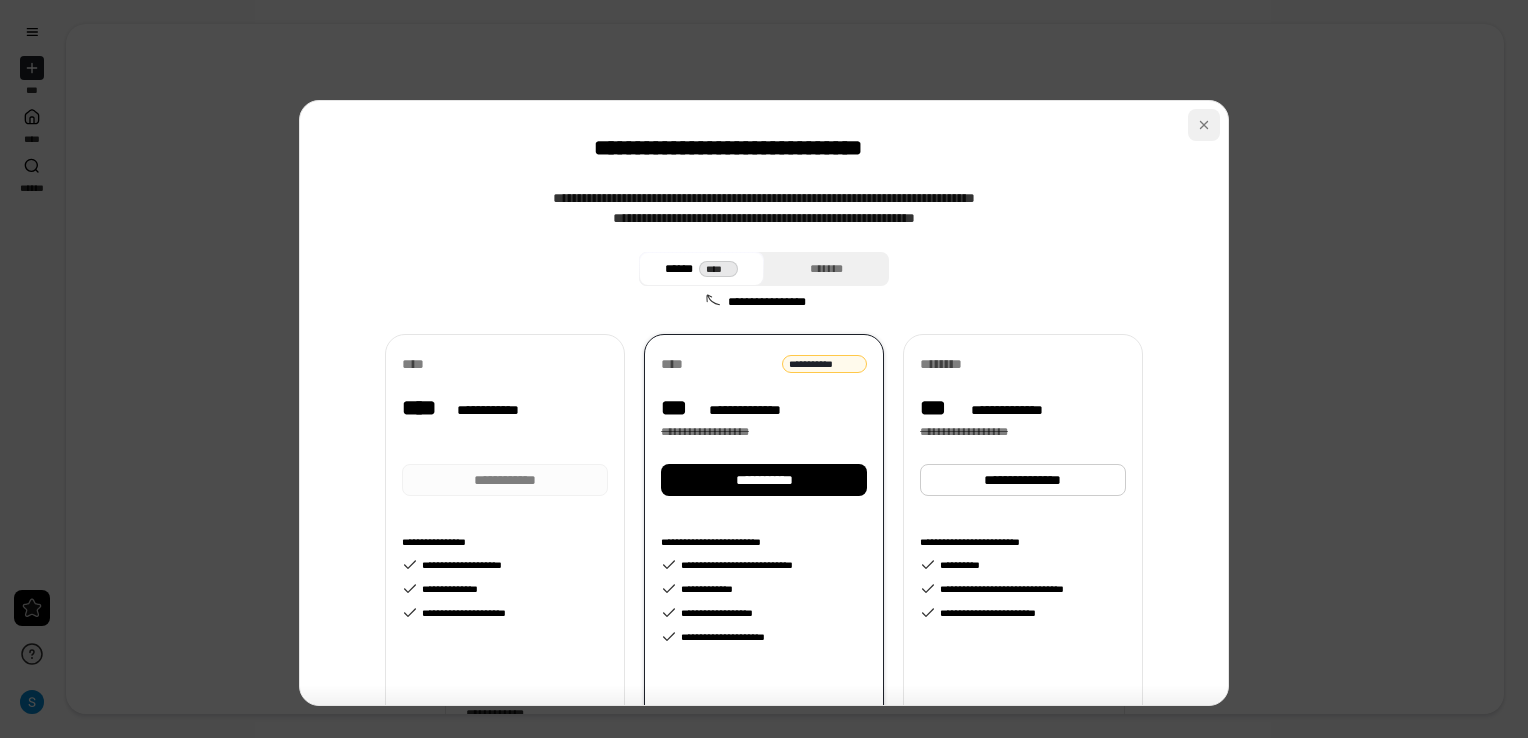 click at bounding box center (1204, 125) 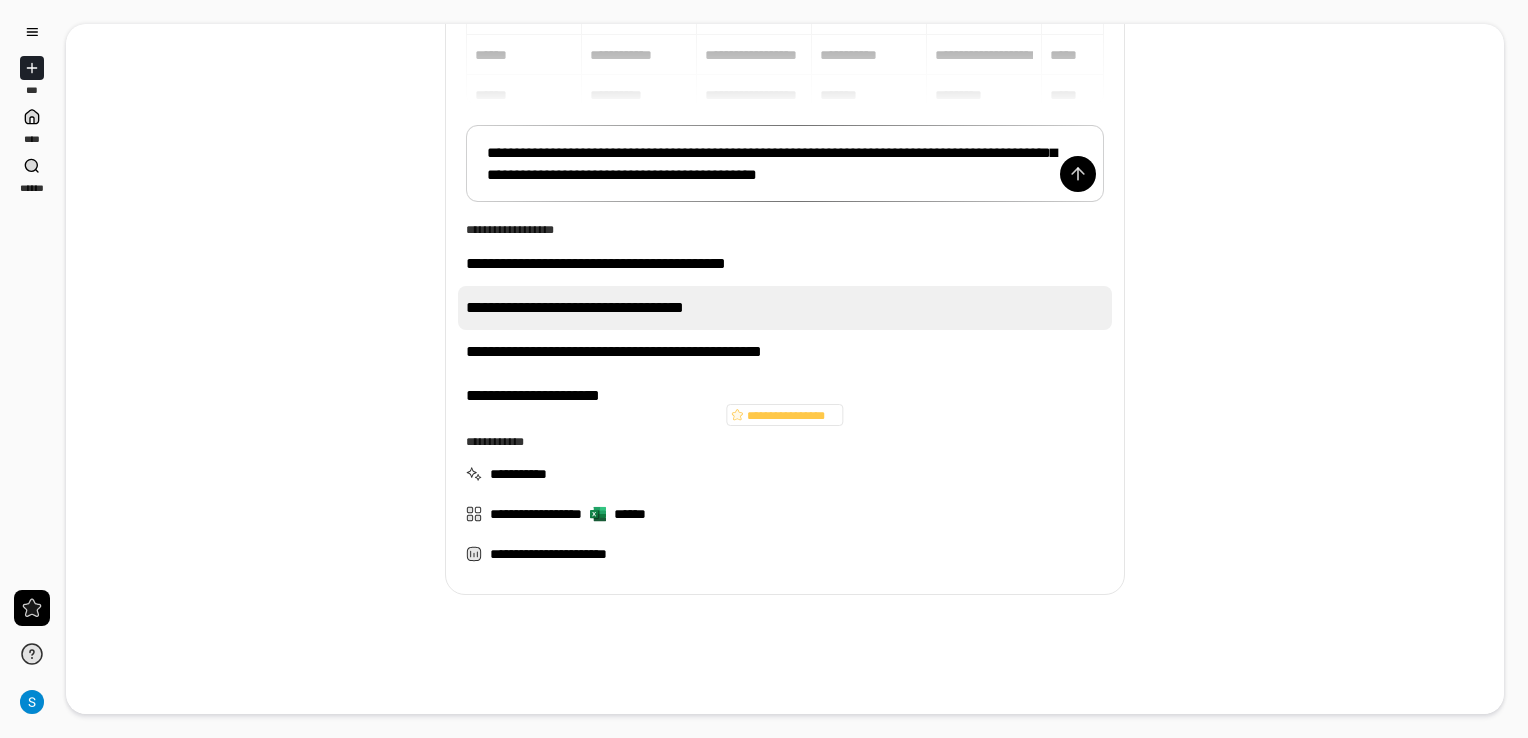 scroll, scrollTop: 272, scrollLeft: 0, axis: vertical 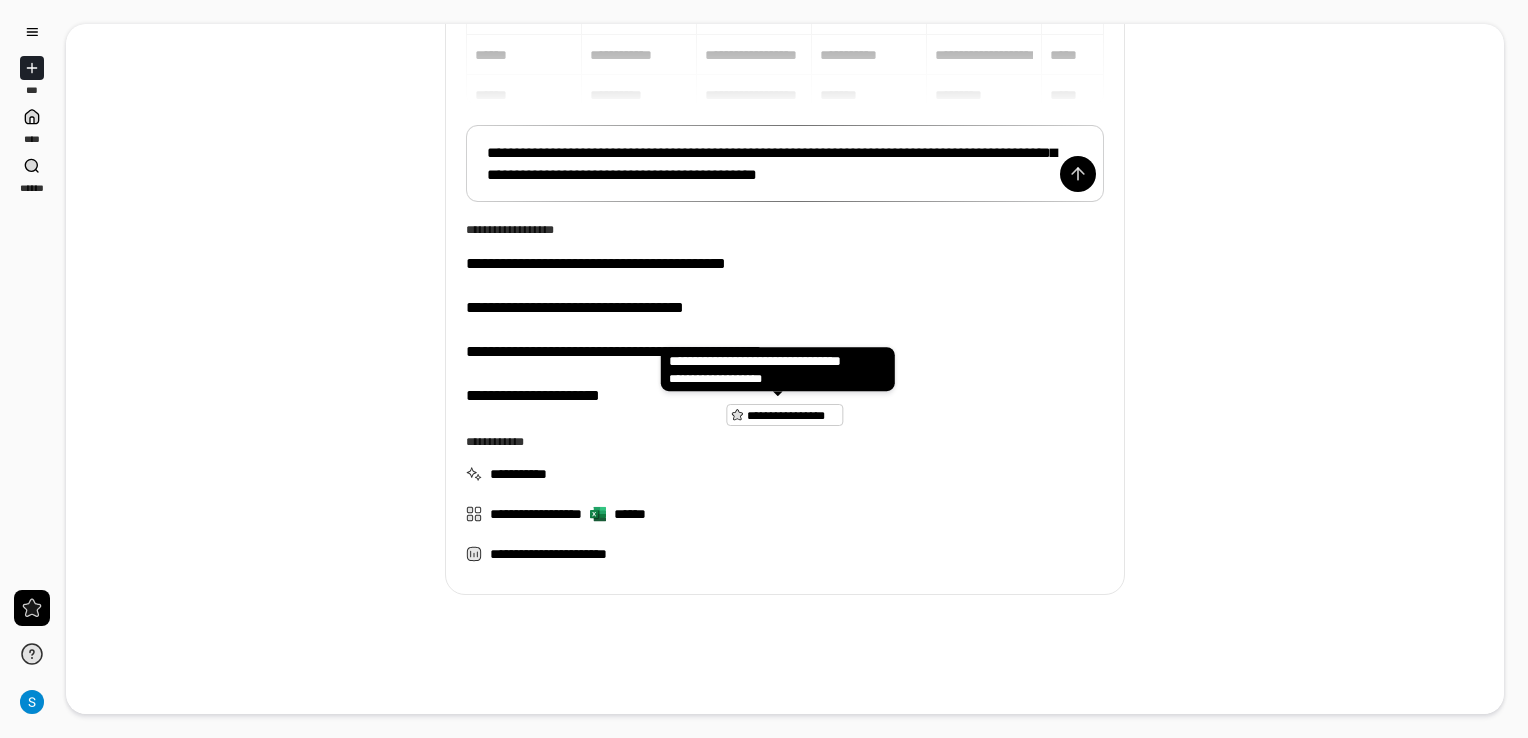 click on "**********" at bounding box center (784, 415) 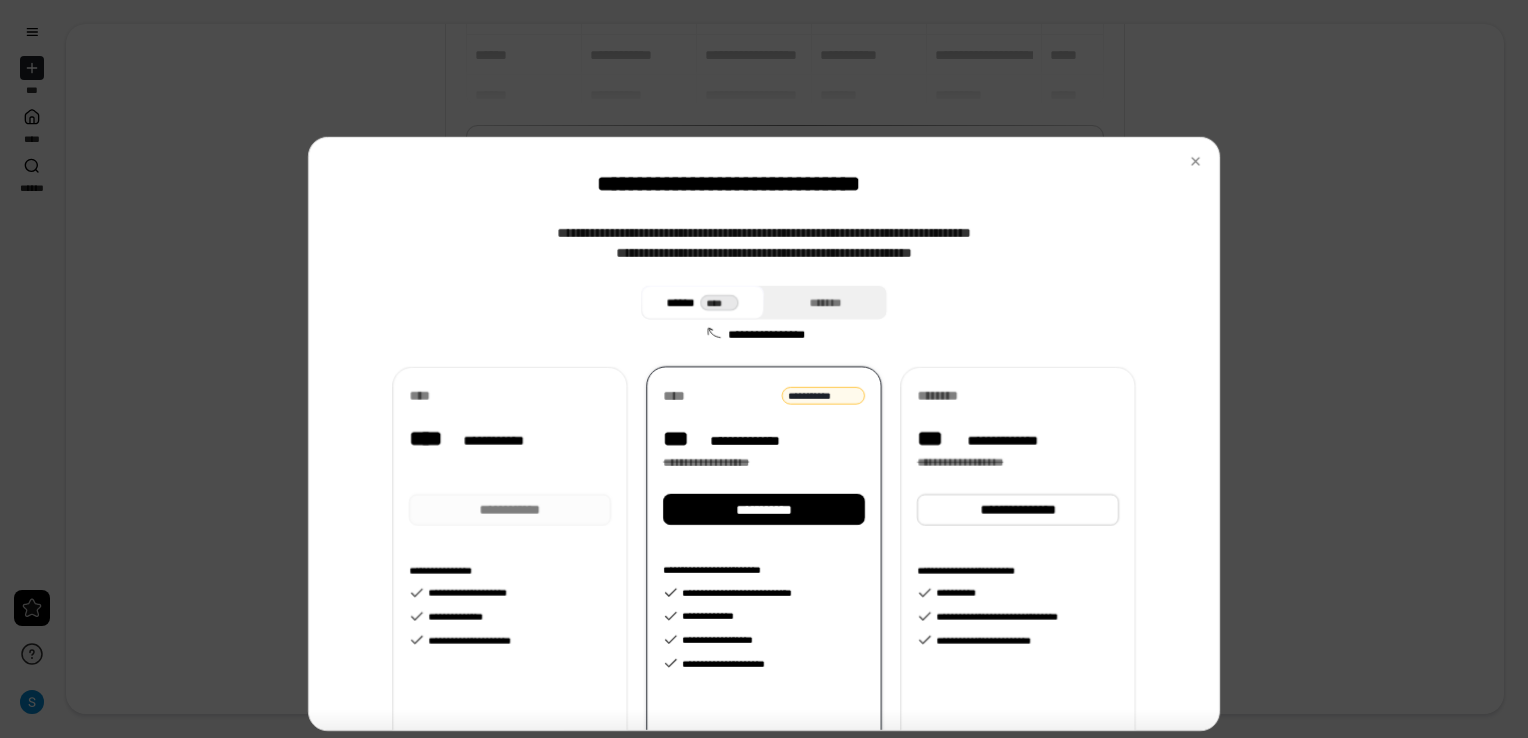 scroll, scrollTop: 15, scrollLeft: 0, axis: vertical 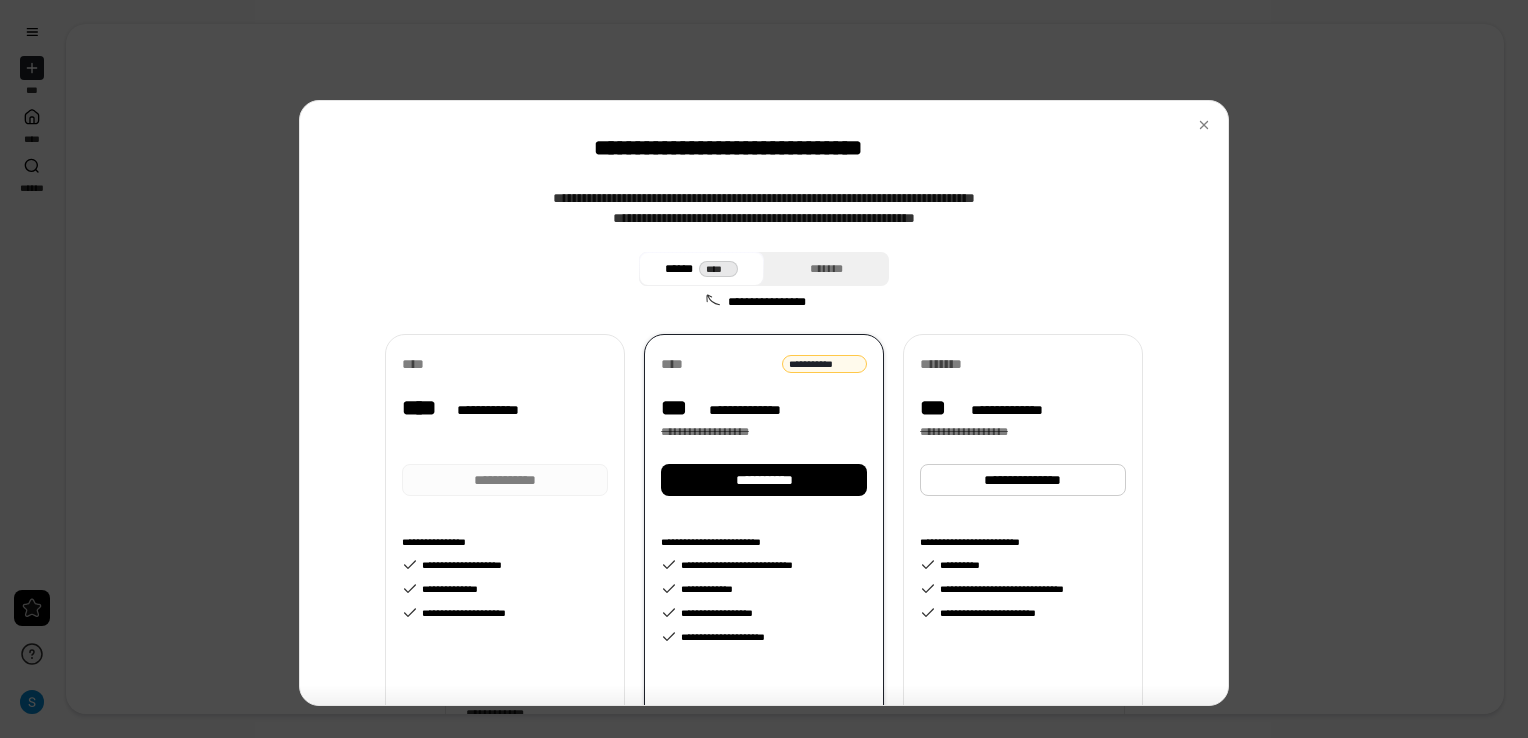 click on "**********" at bounding box center (505, 551) 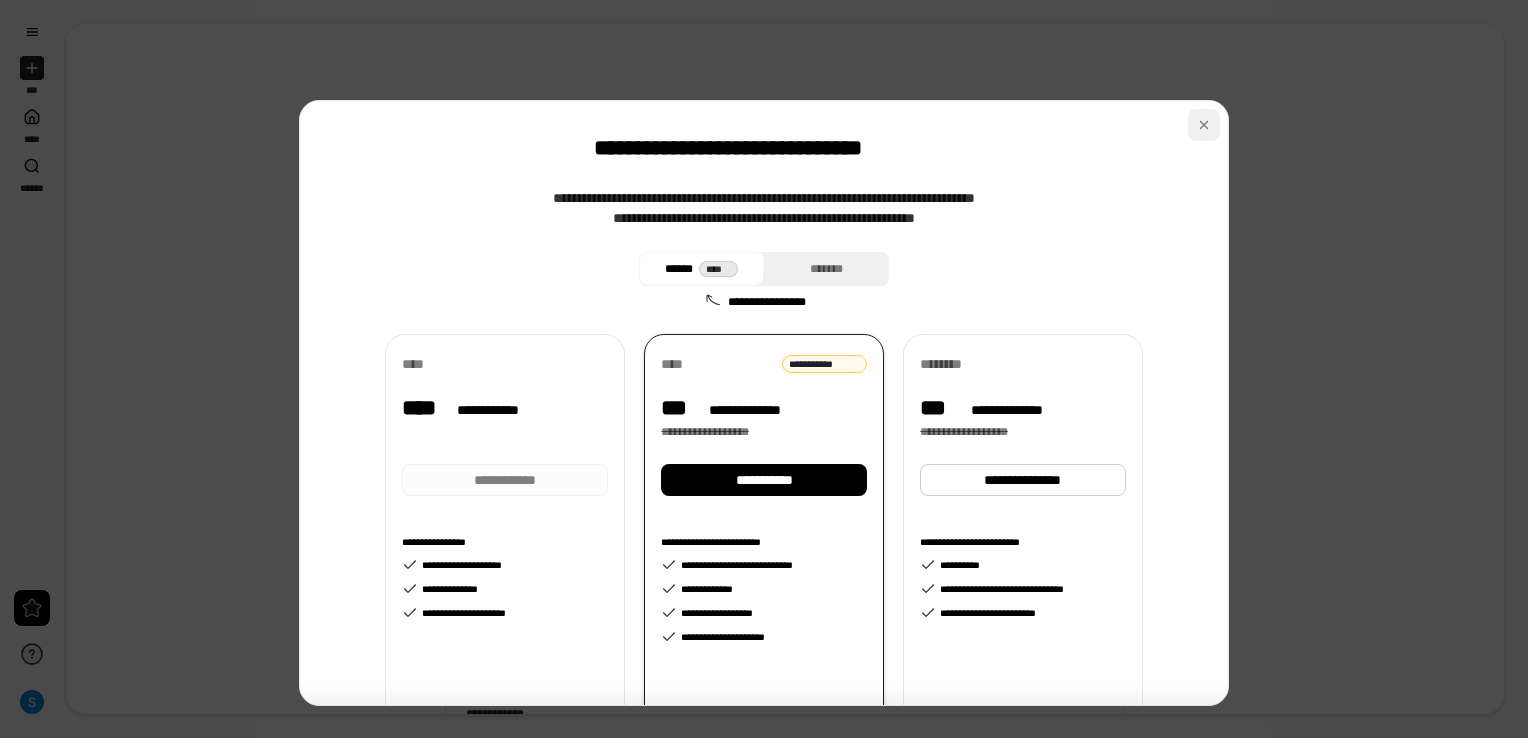 click at bounding box center [1204, 125] 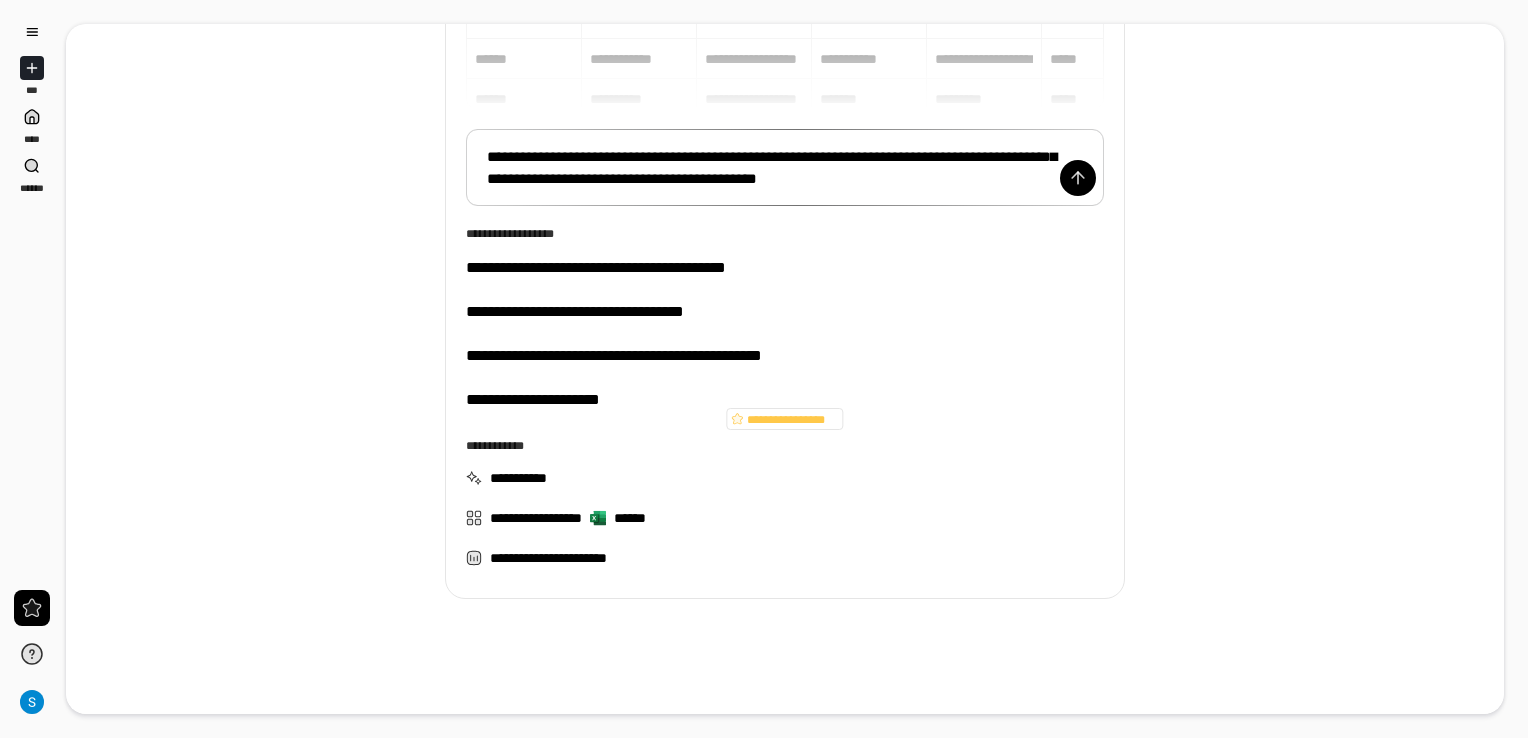 scroll, scrollTop: 272, scrollLeft: 0, axis: vertical 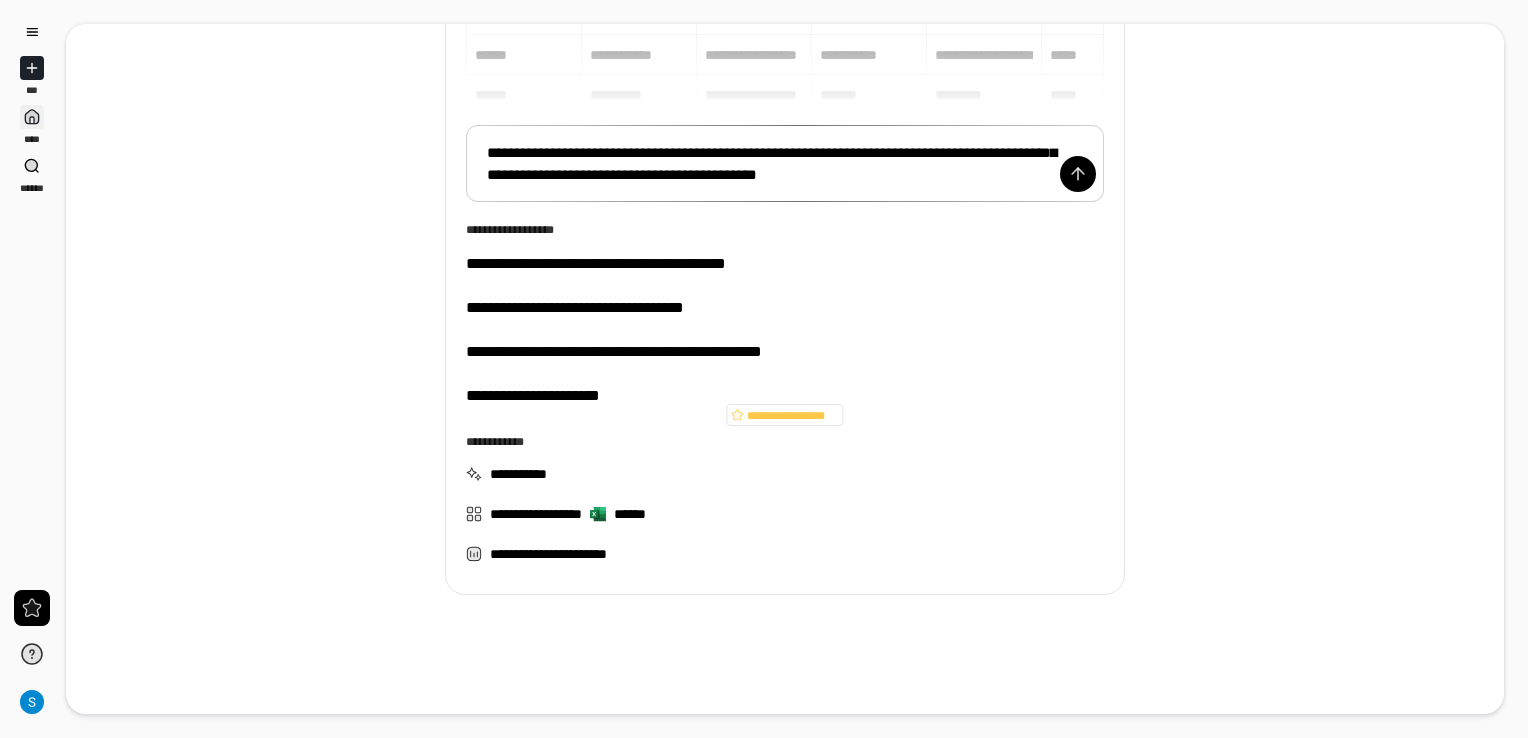click on "****" at bounding box center (32, 125) 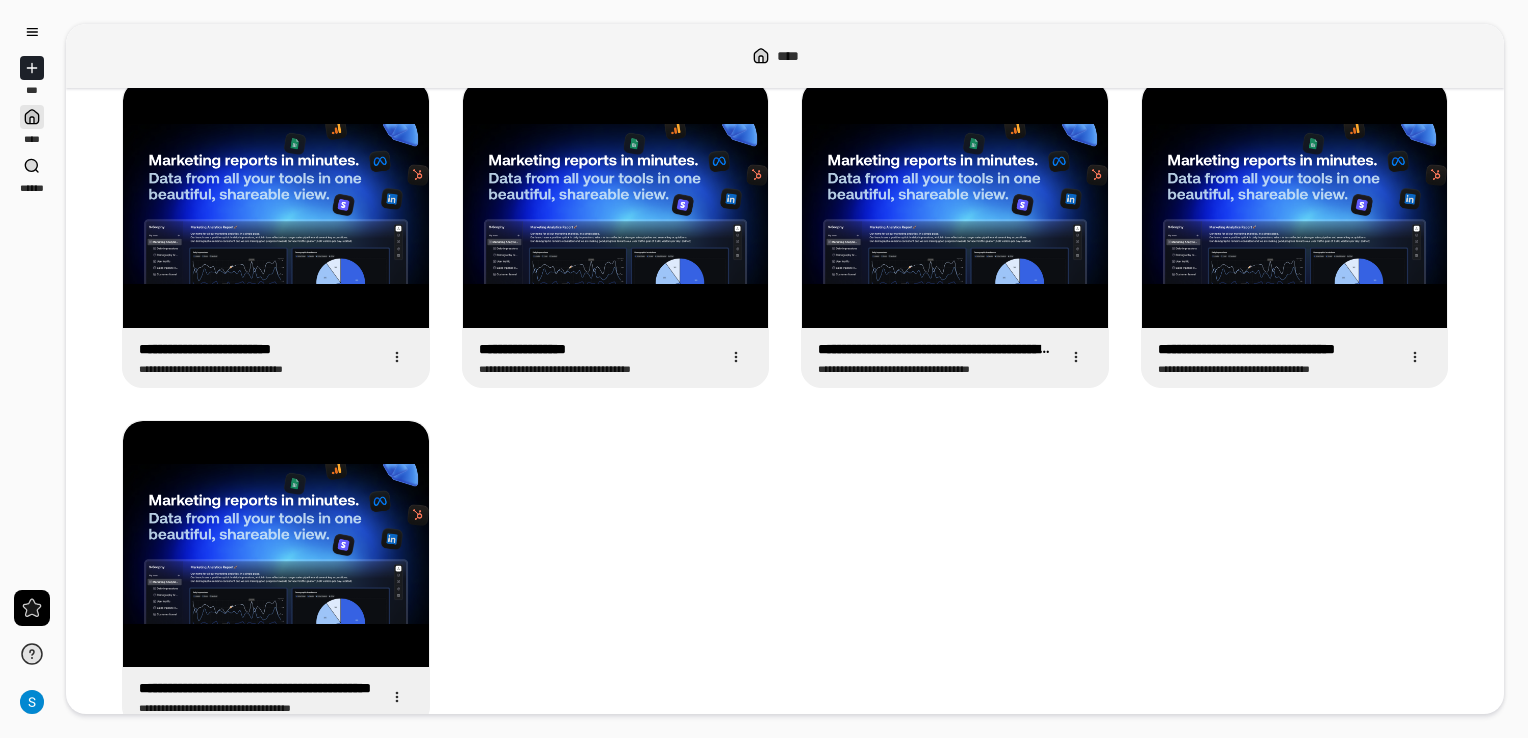 scroll, scrollTop: 140, scrollLeft: 0, axis: vertical 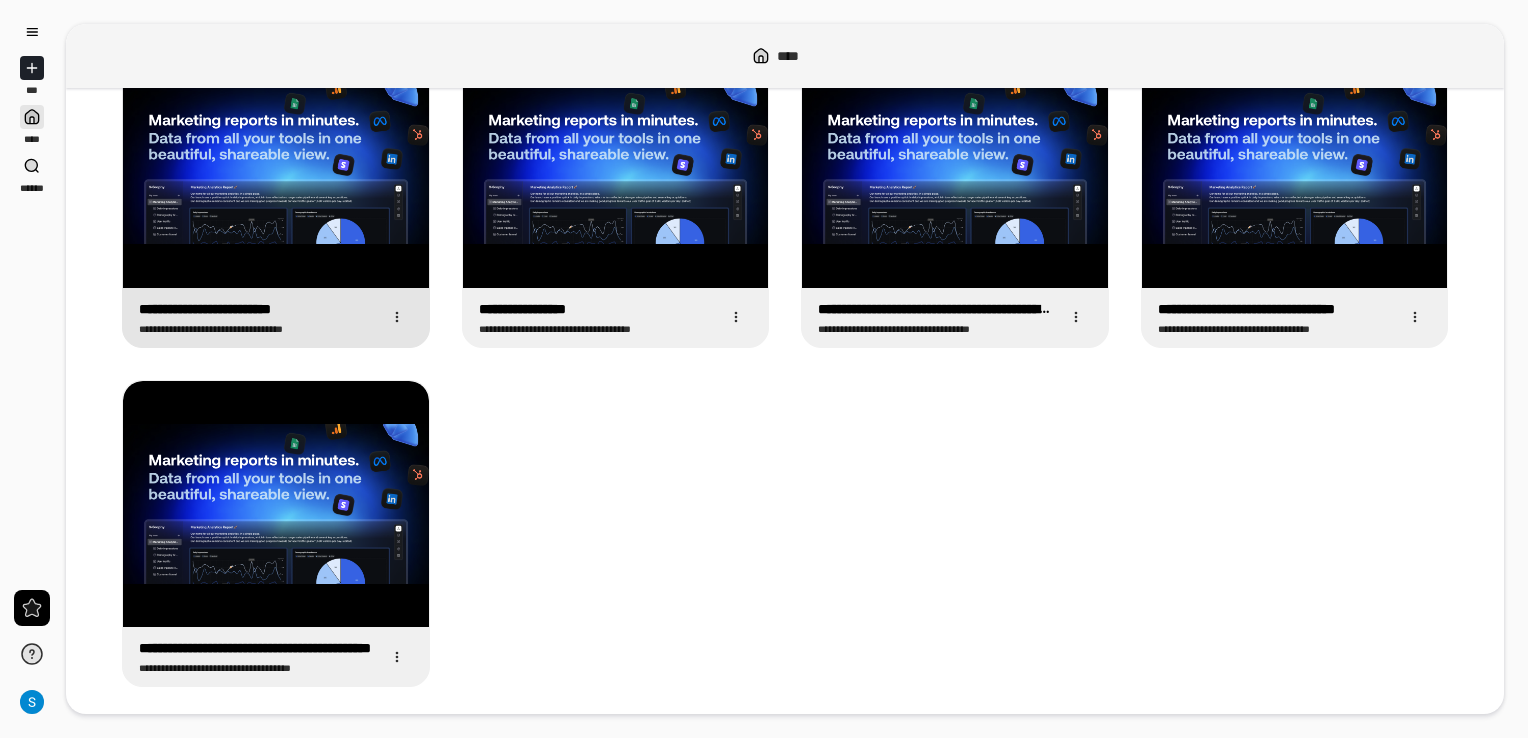 click on "**********" at bounding box center [276, 317] 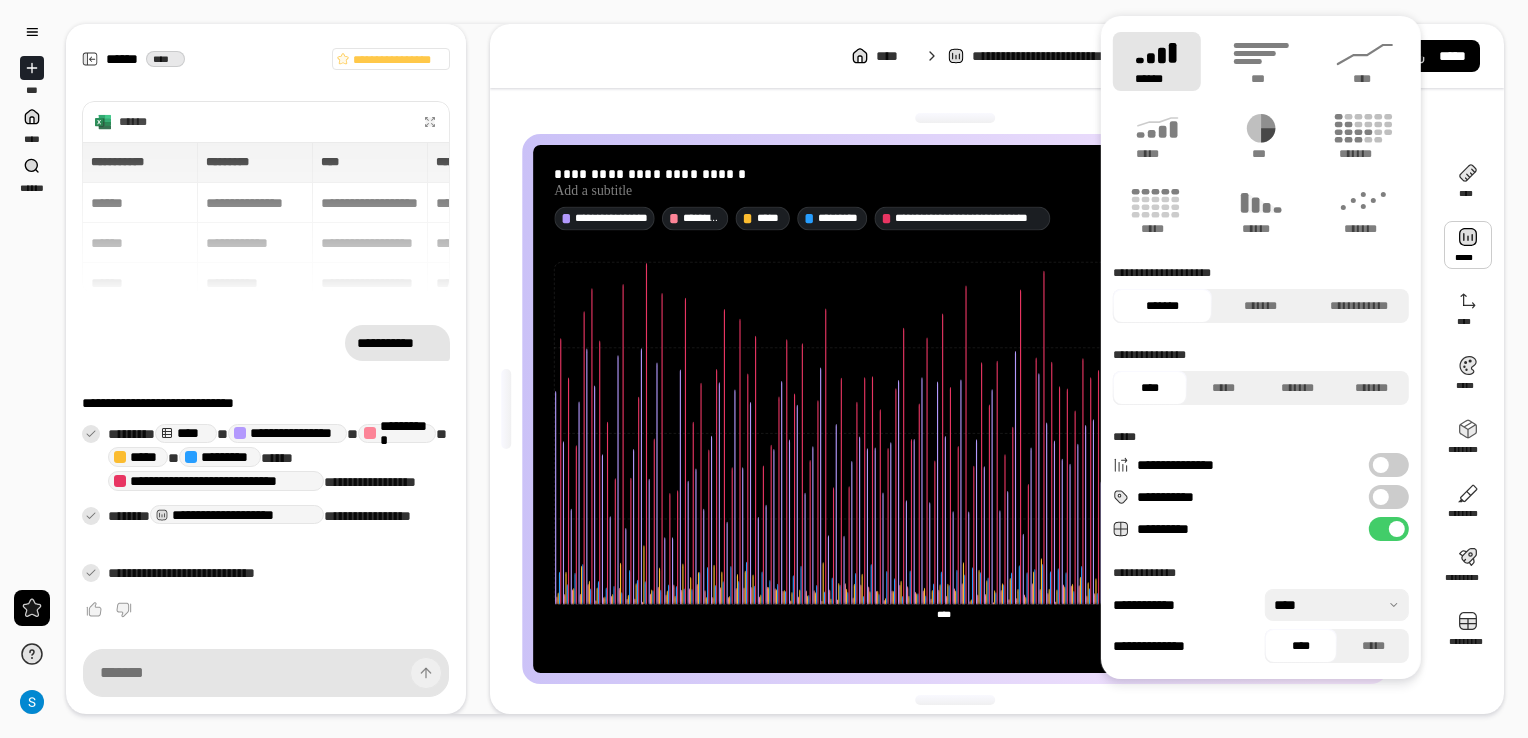 click at bounding box center (1468, 245) 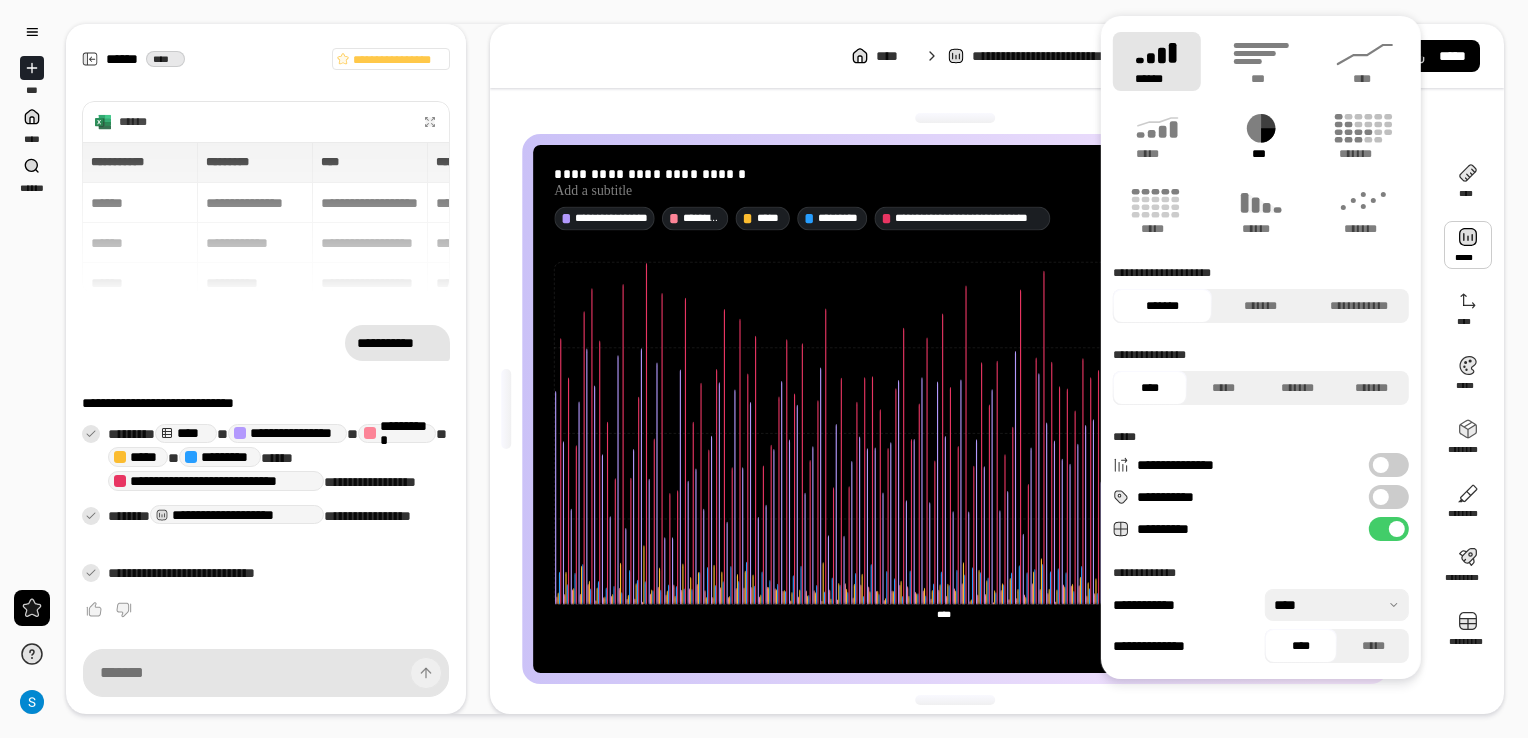 click 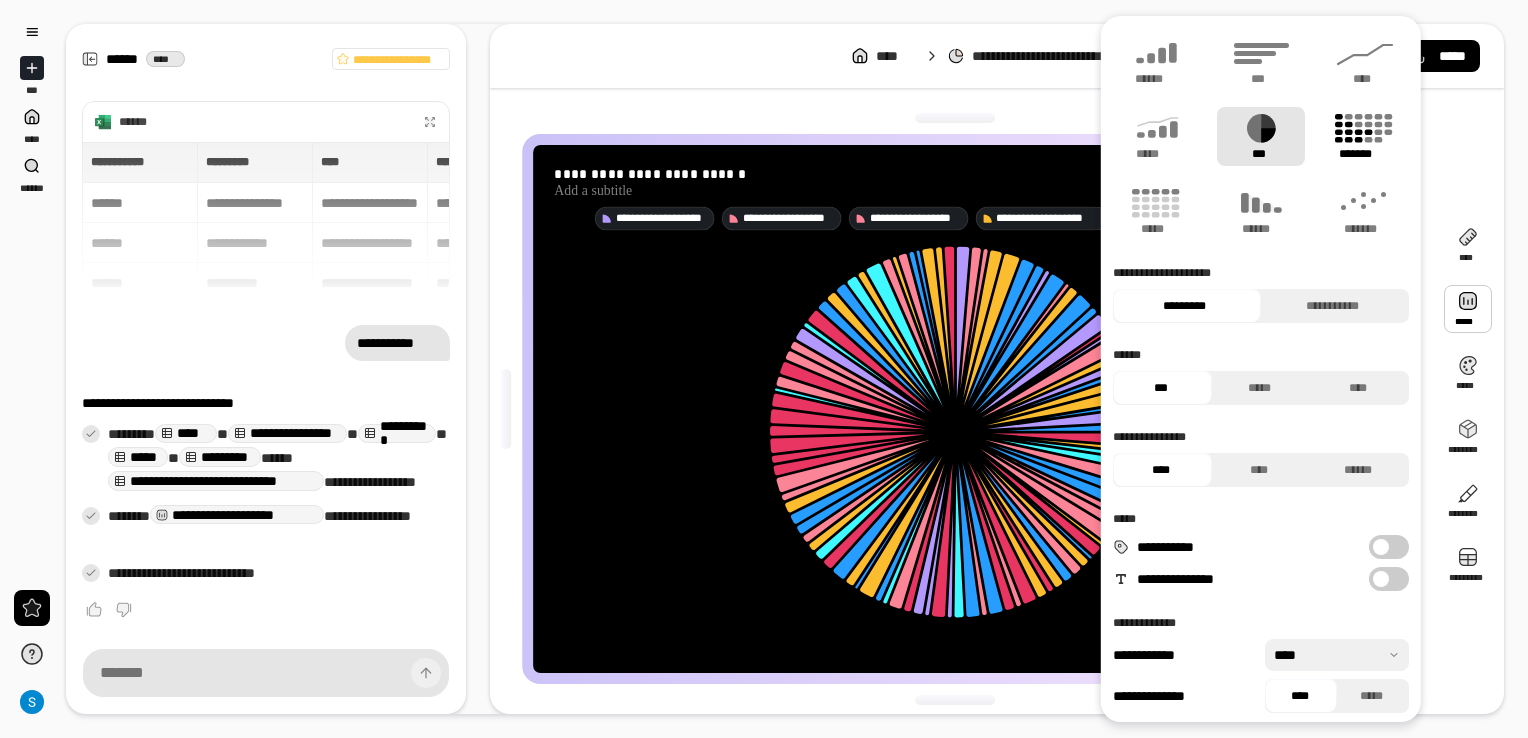 click 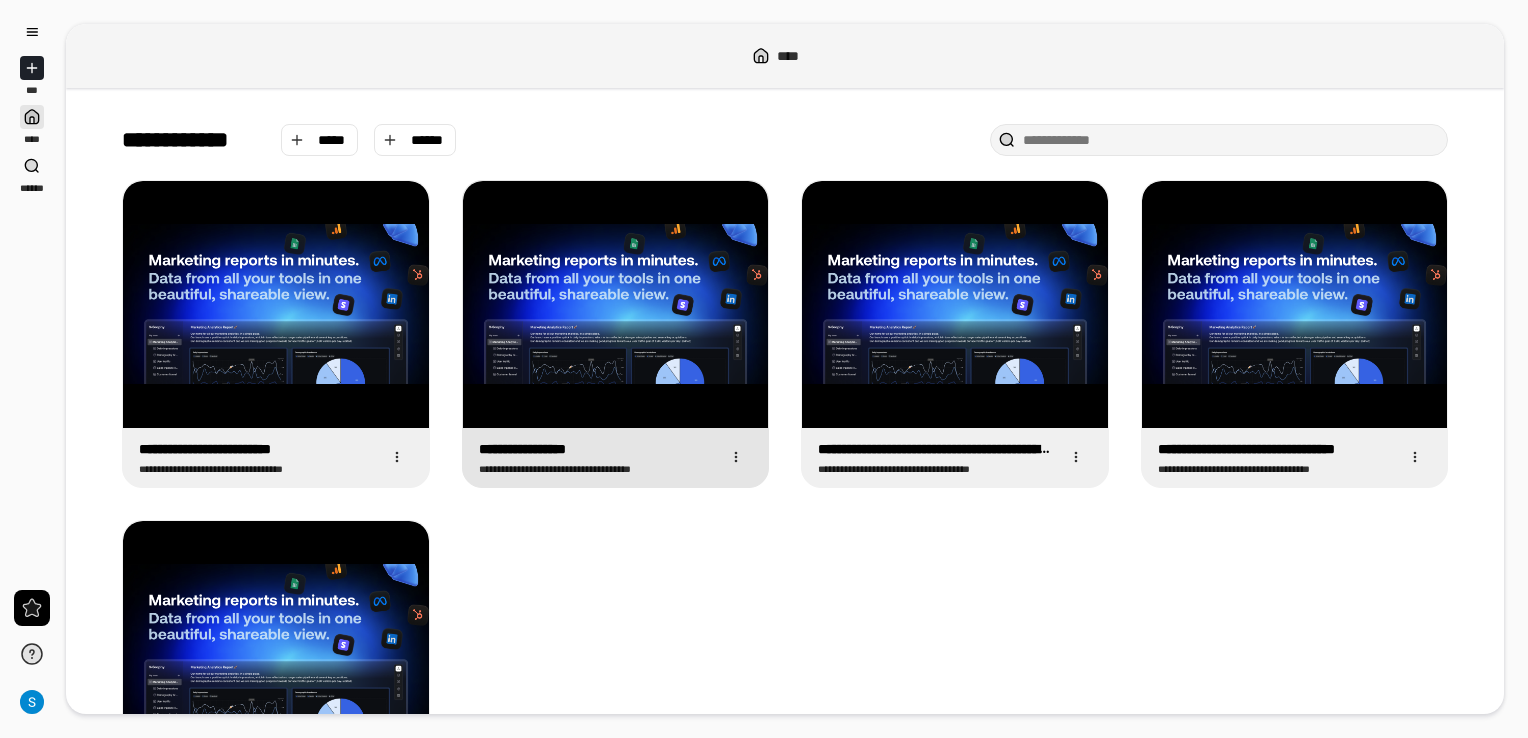 click at bounding box center (616, 304) 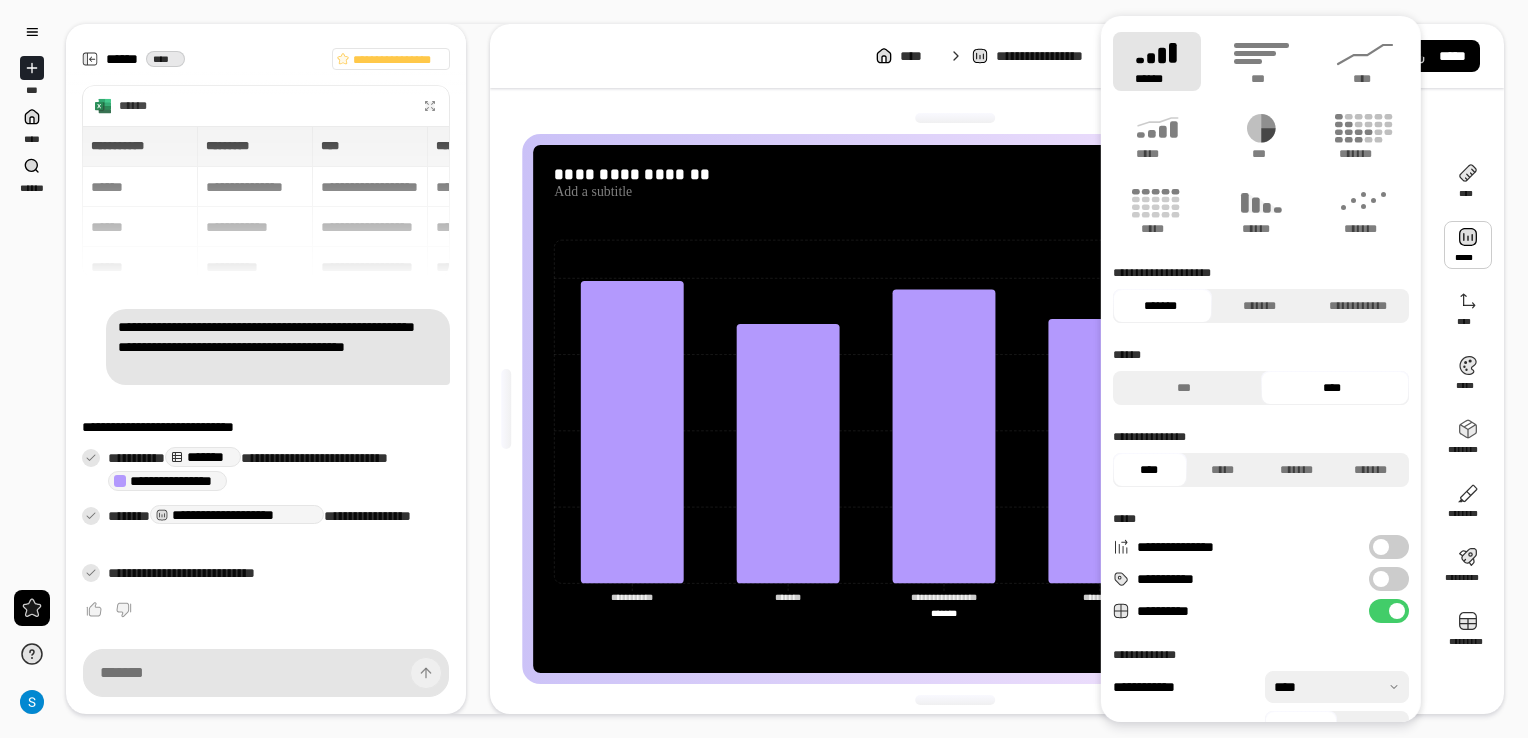 click at bounding box center [1468, 245] 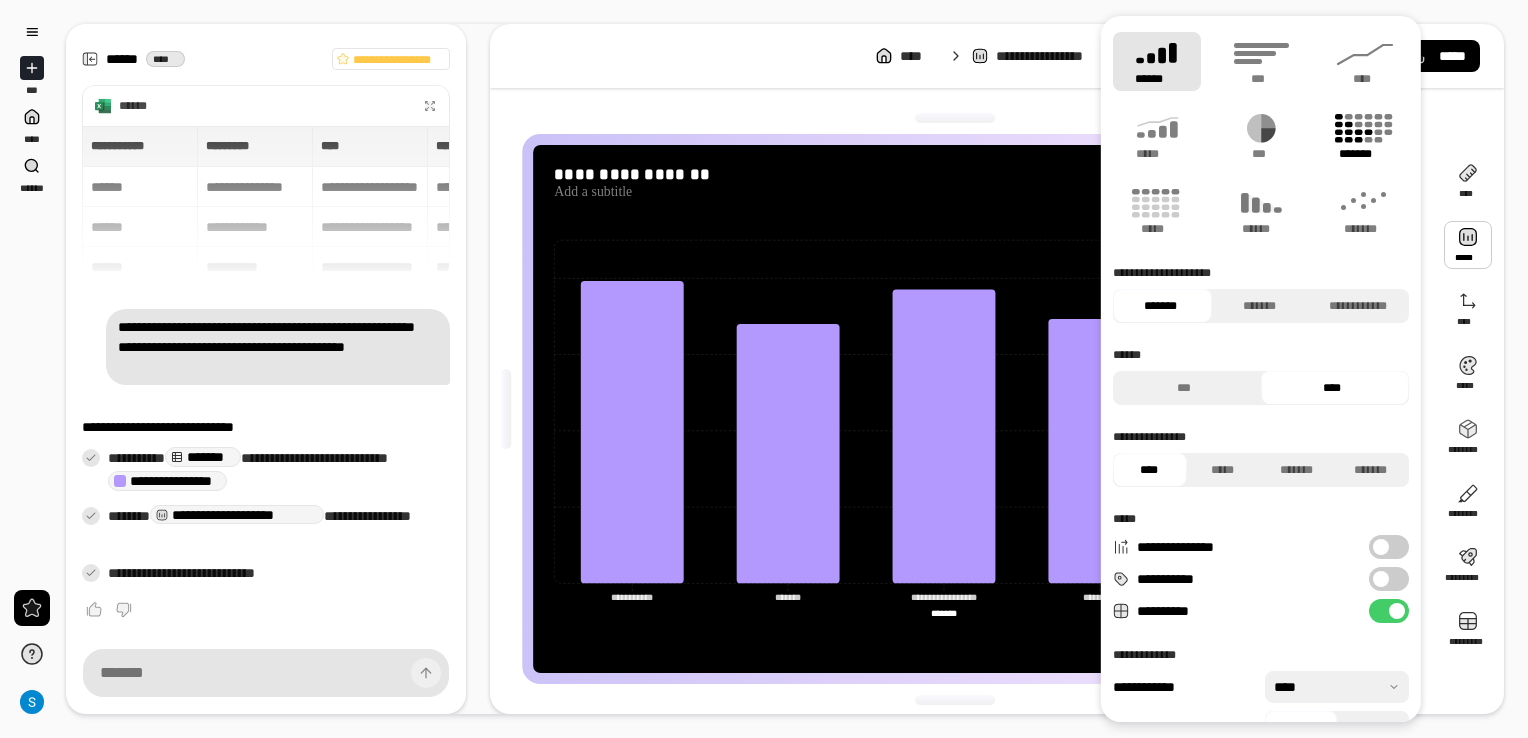 click 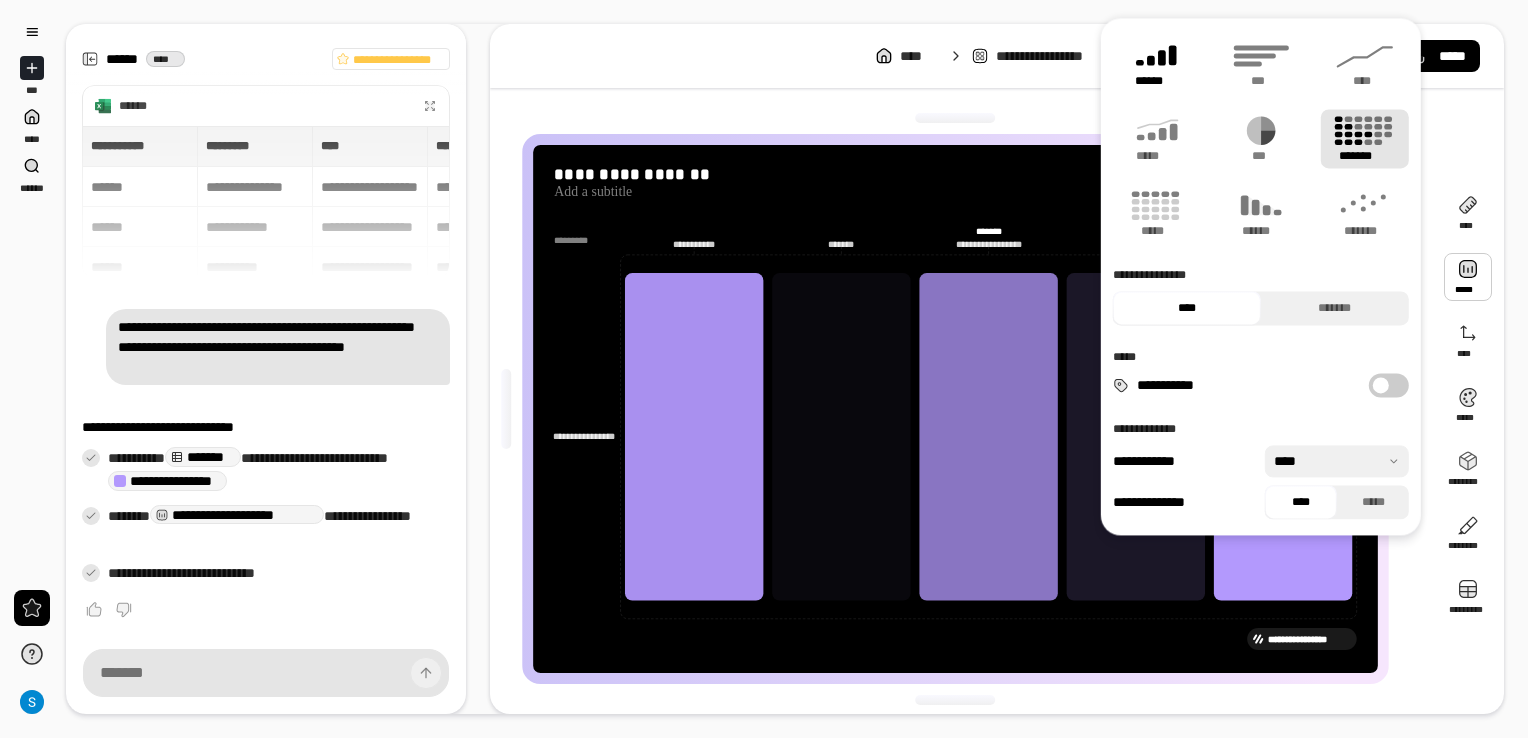 click 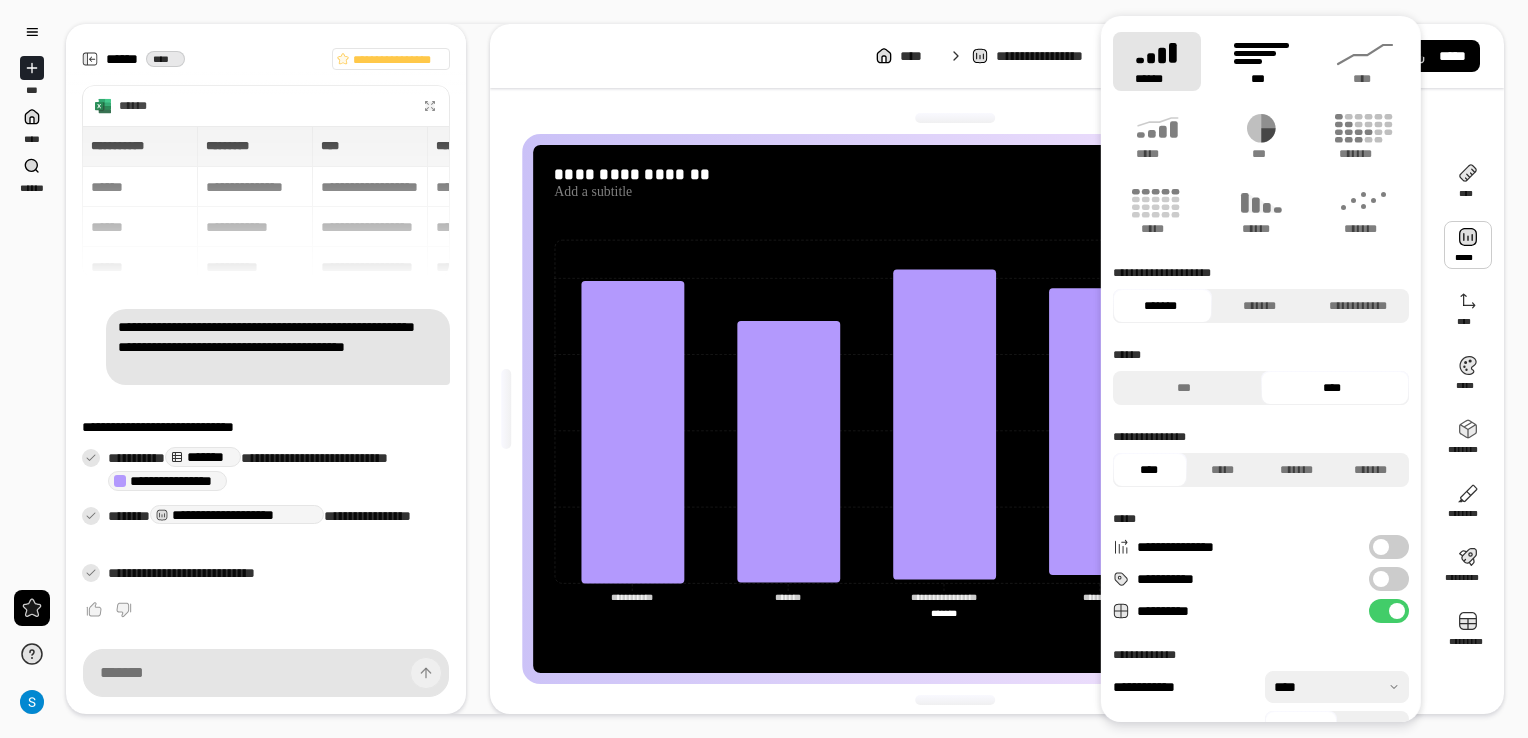 click 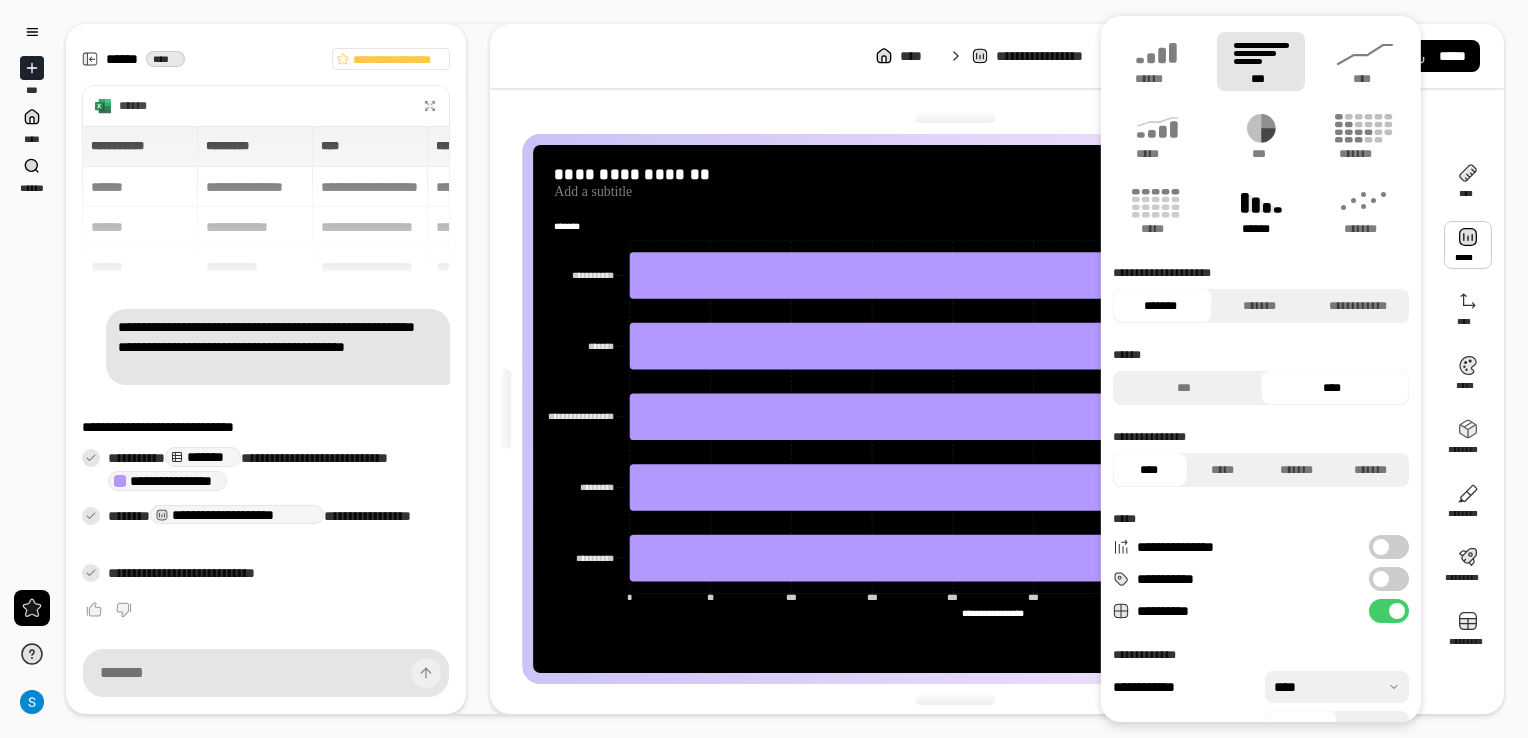 click 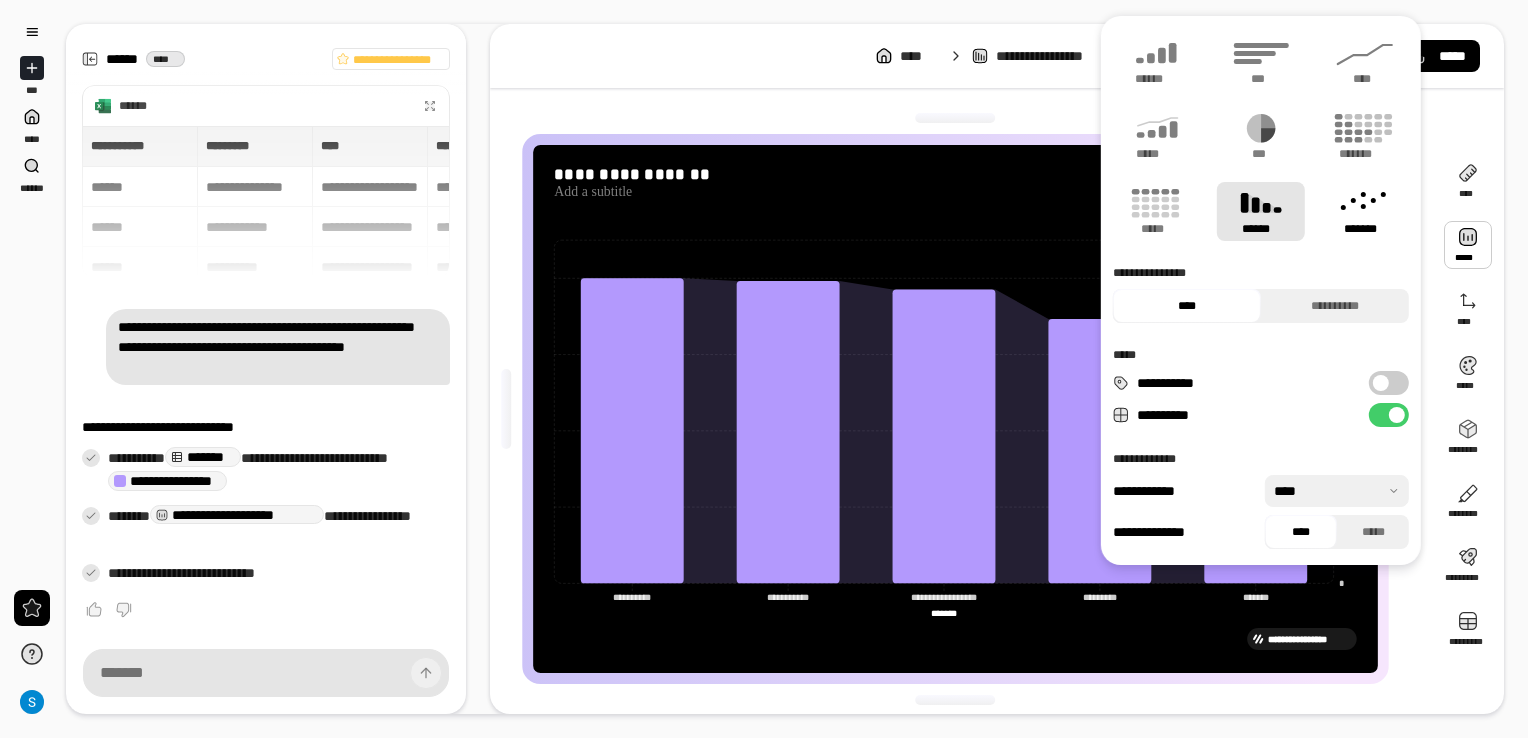 click 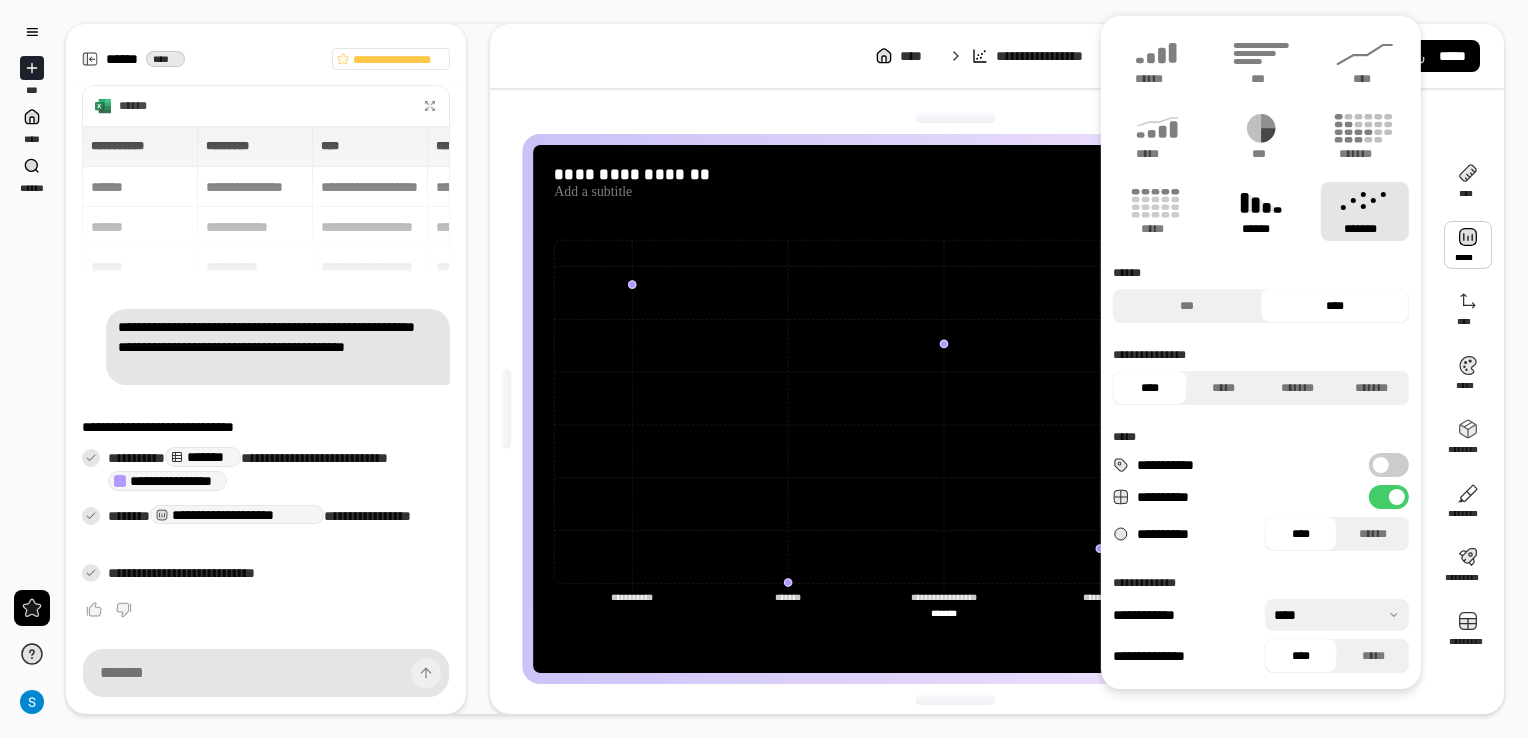 click on "******" at bounding box center (1261, 229) 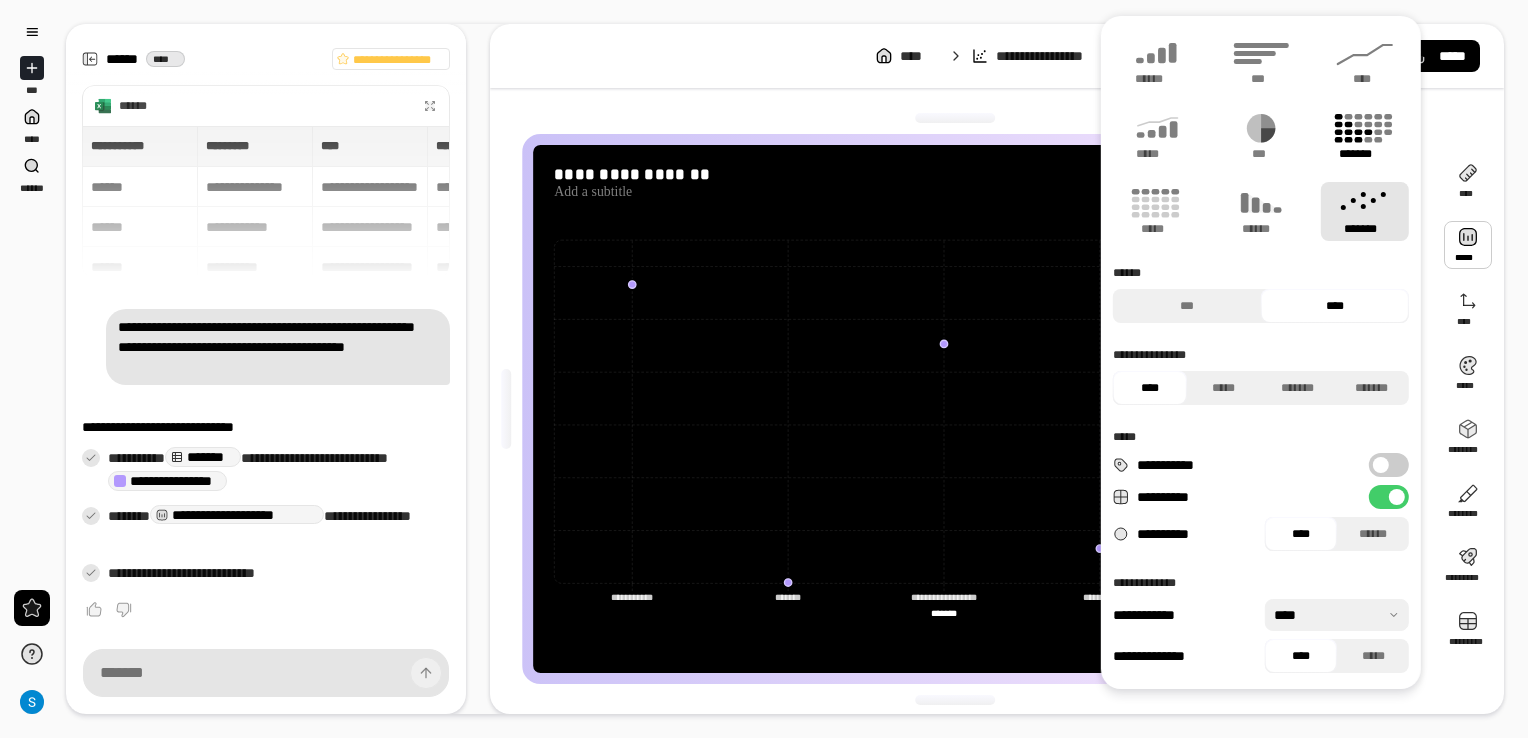 click 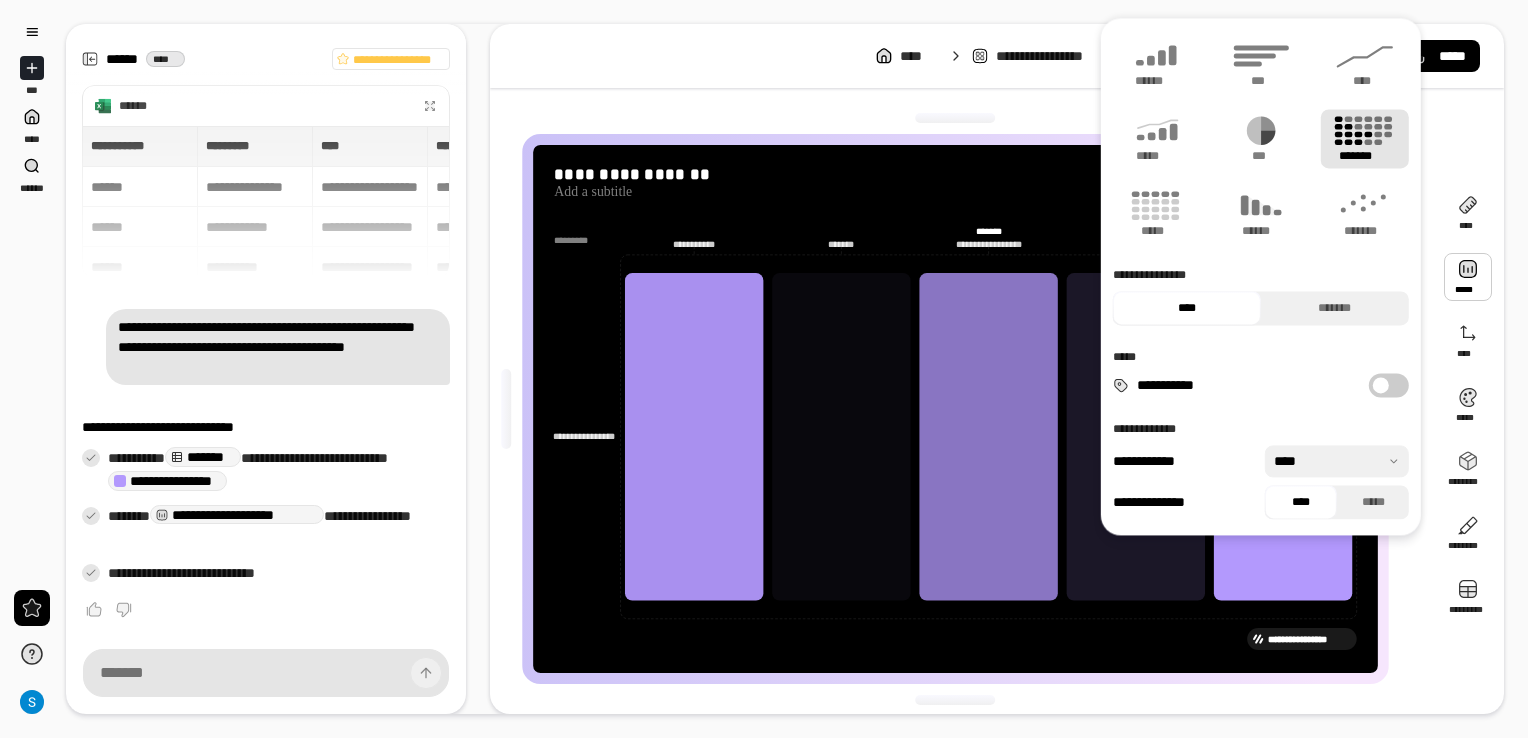 click at bounding box center [955, 118] 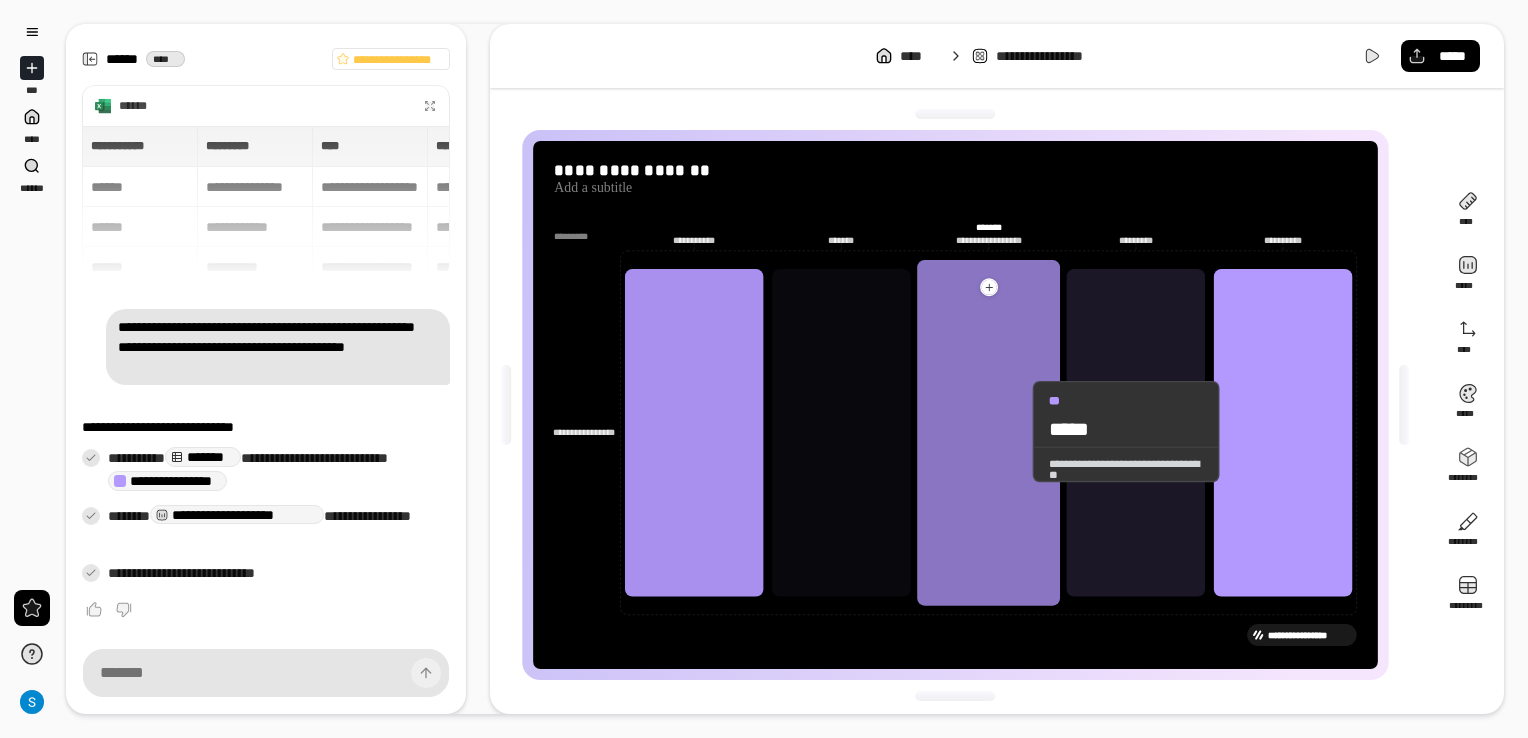scroll, scrollTop: 5, scrollLeft: 0, axis: vertical 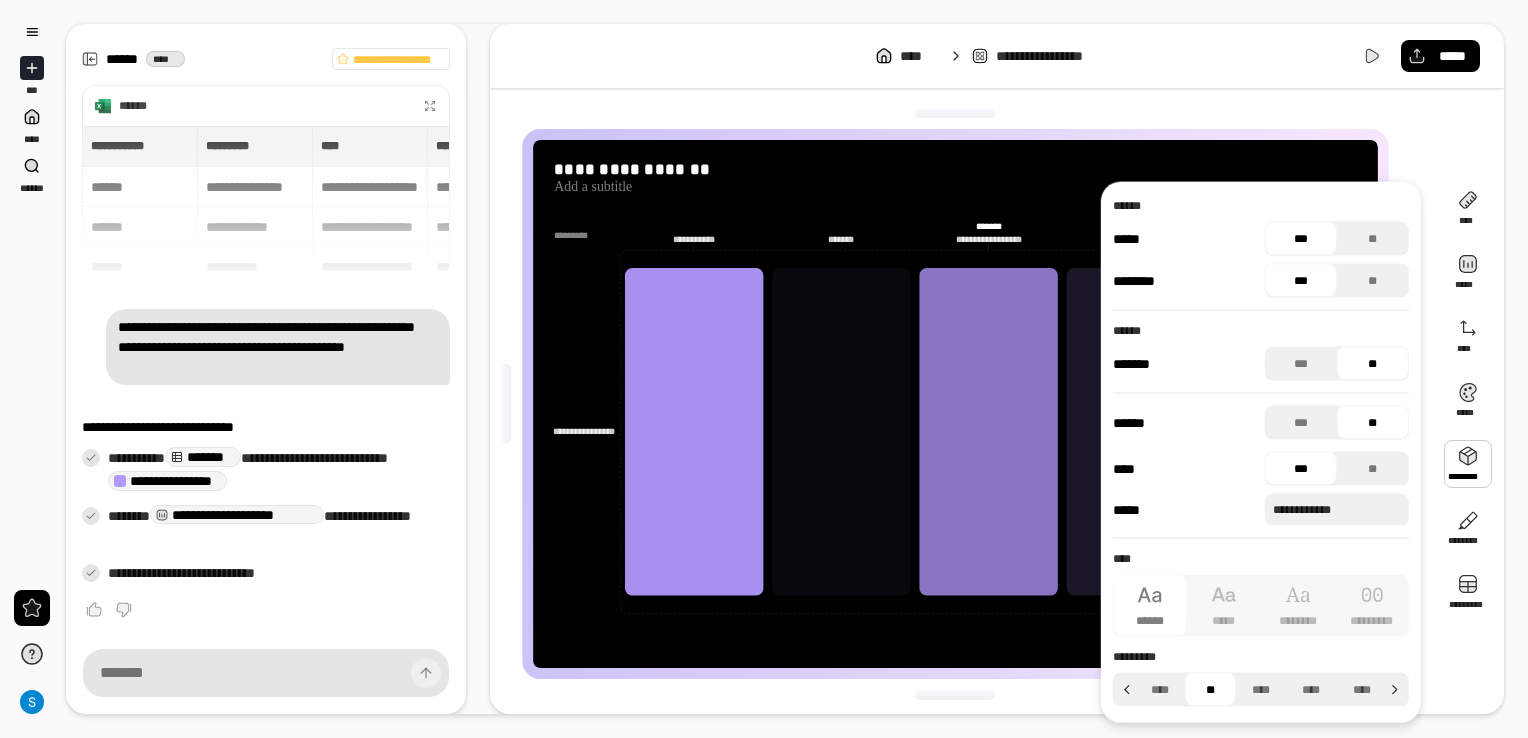 click at bounding box center [1468, 464] 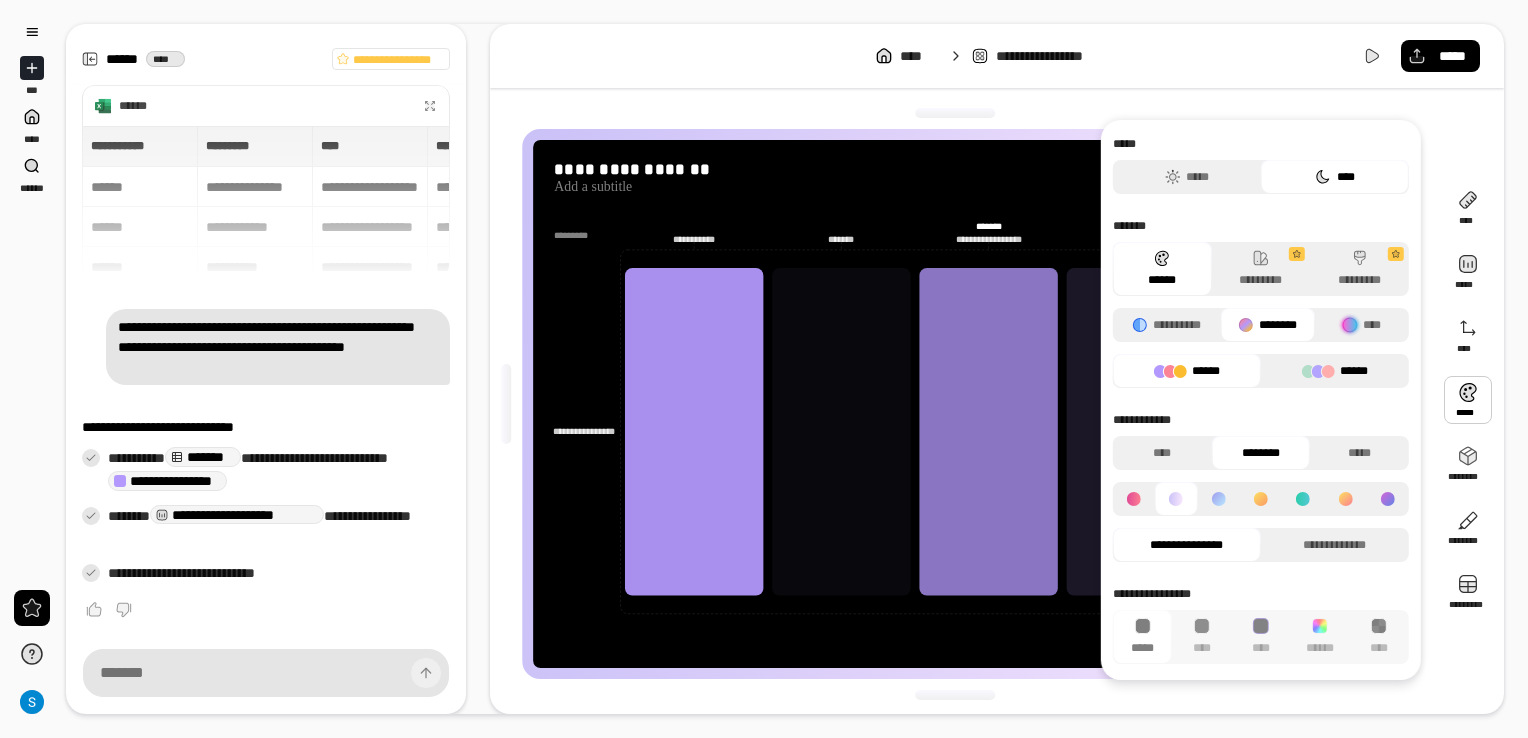 click 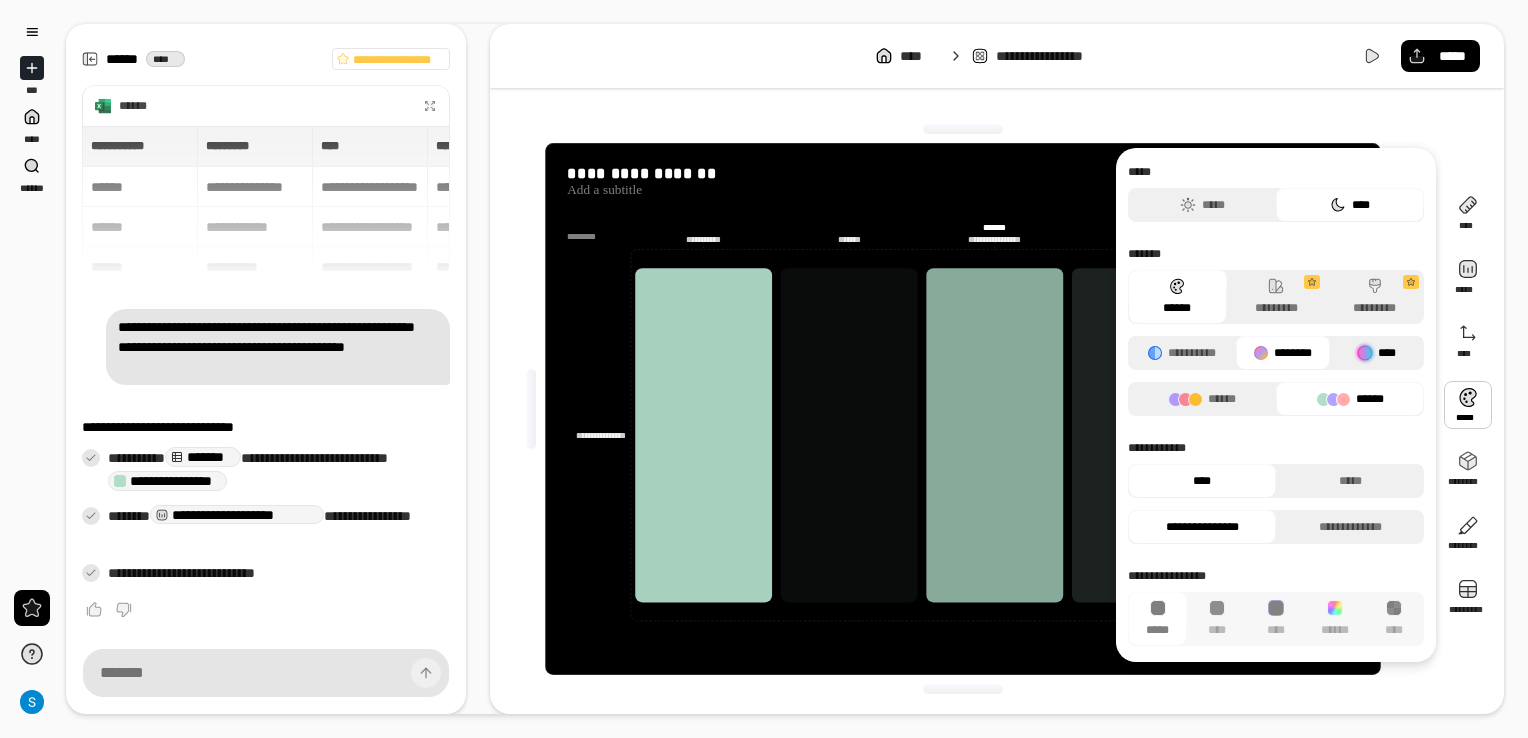 click at bounding box center (1365, 353) 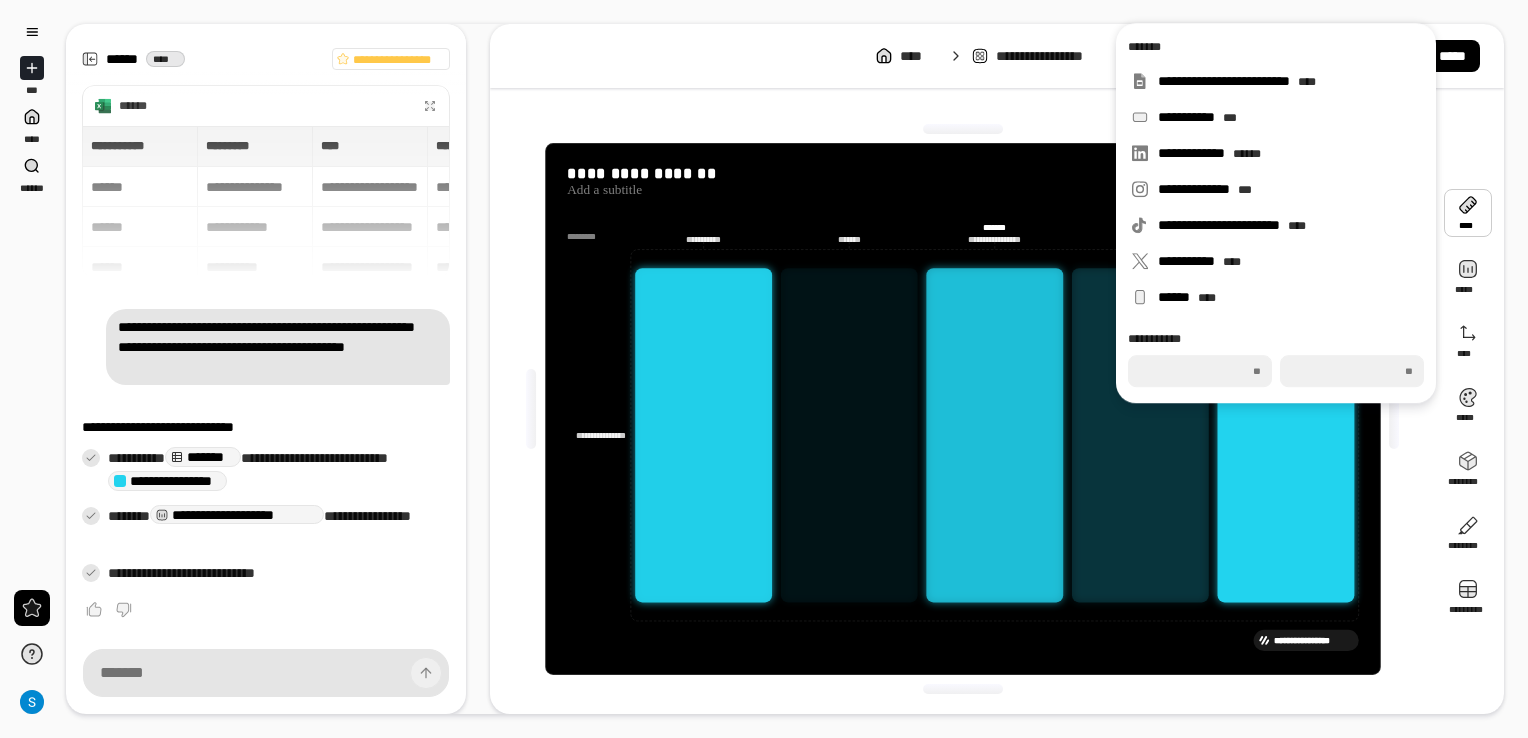 click on "**********" at bounding box center [997, 409] 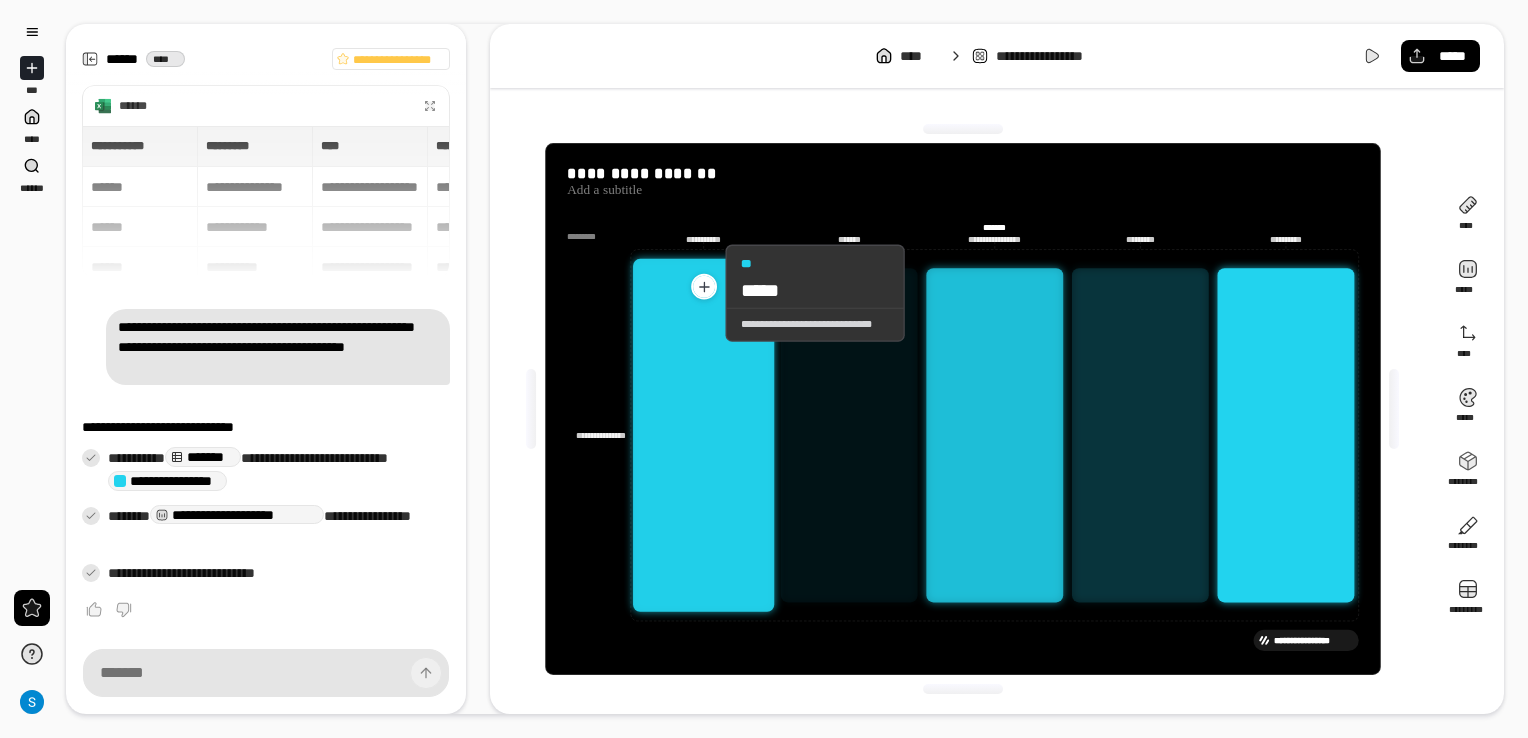 click 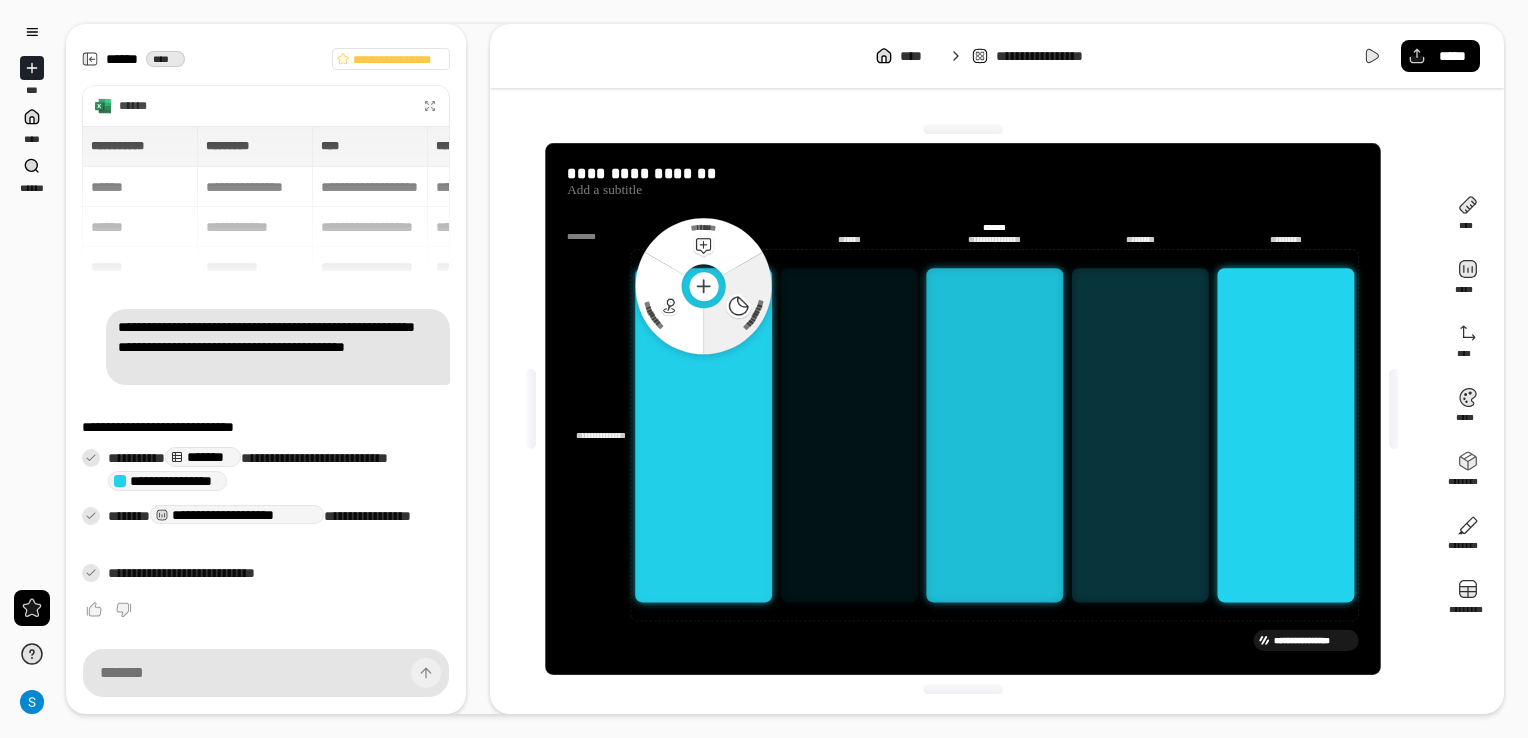 click 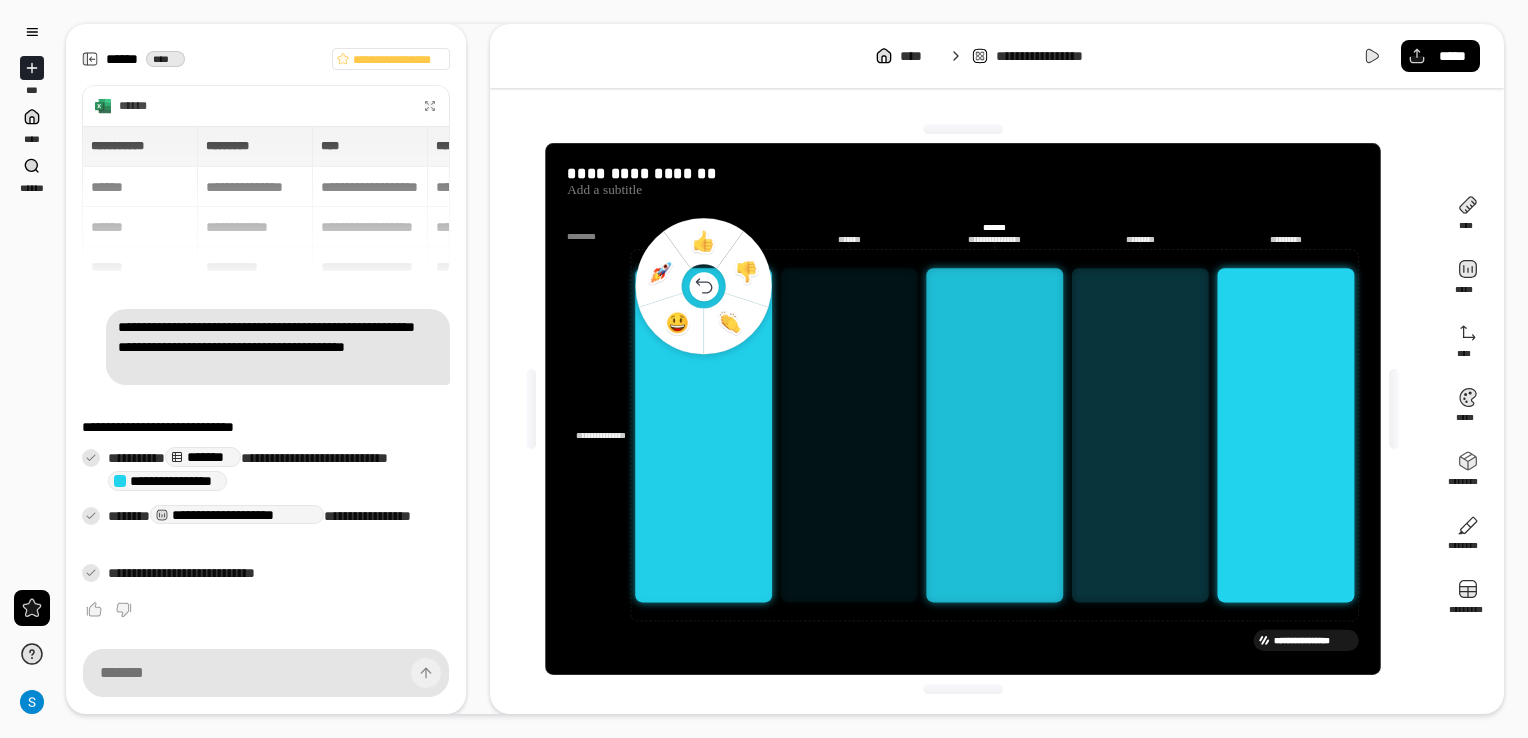click 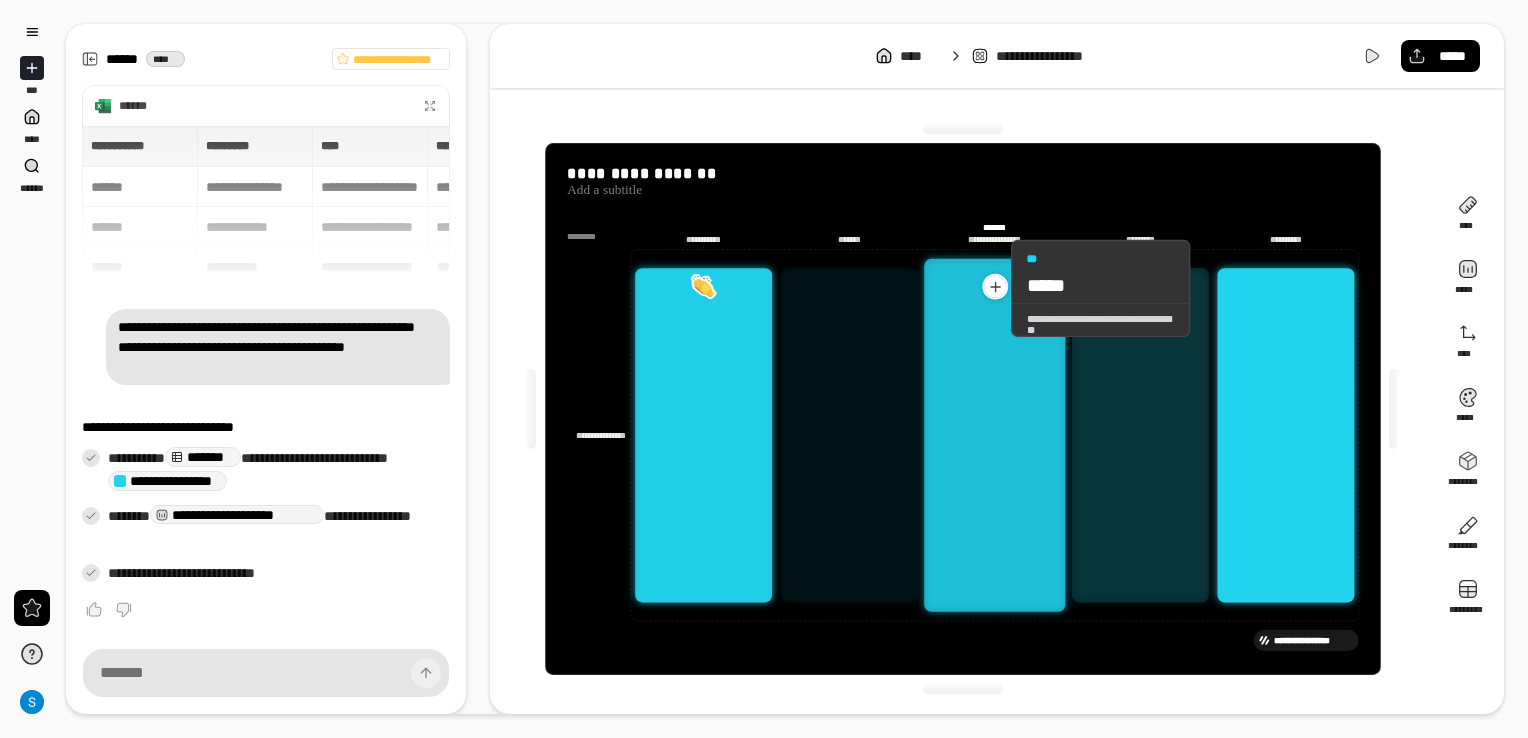 click 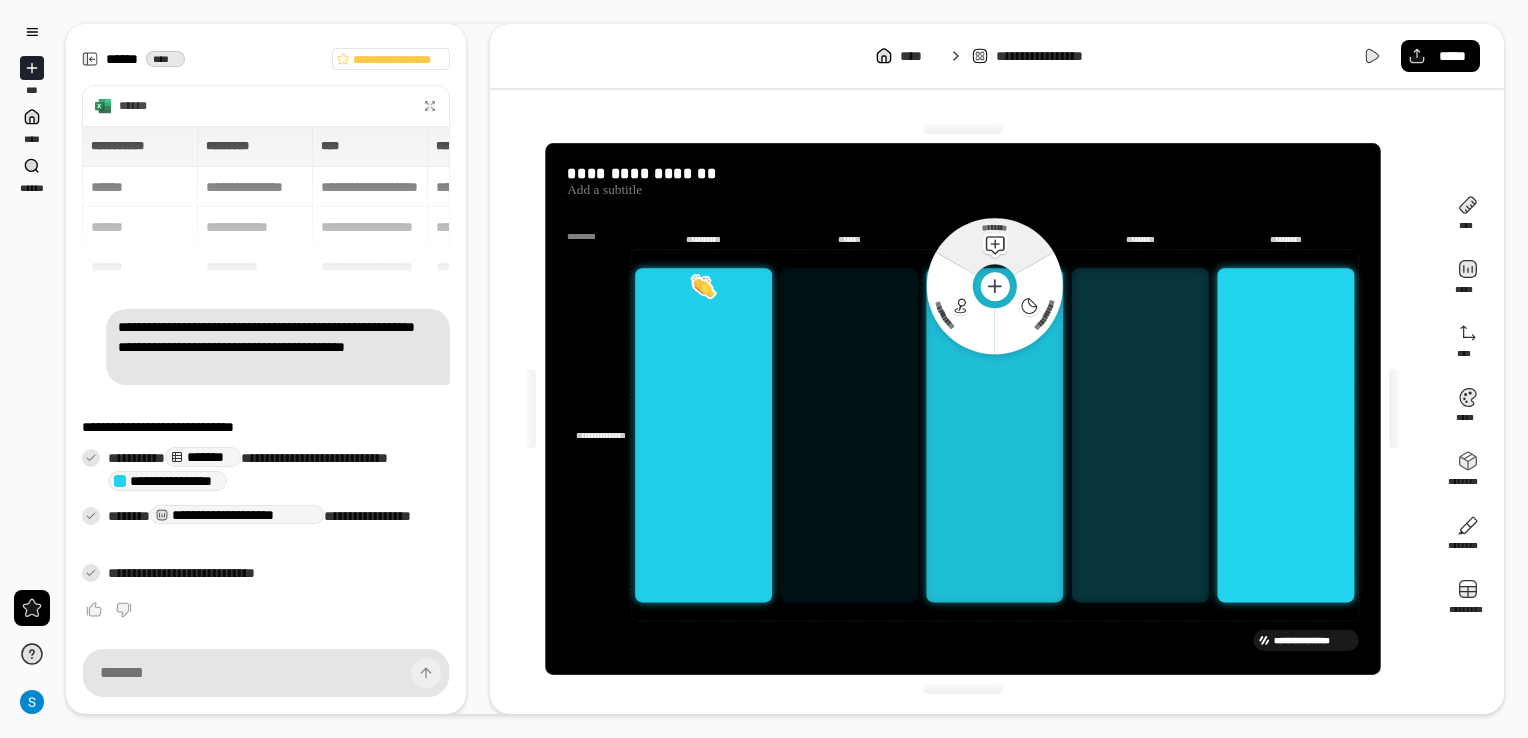 click 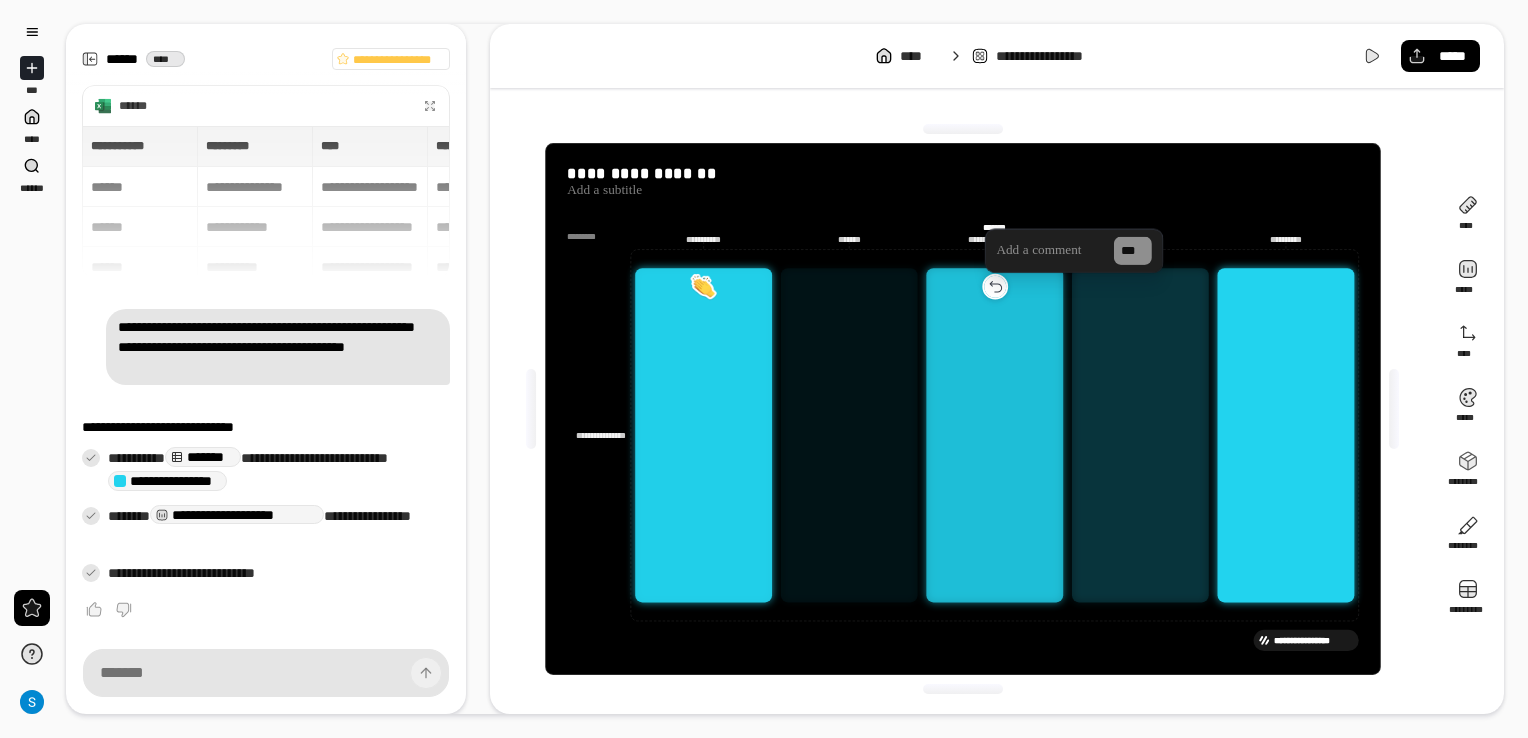 click 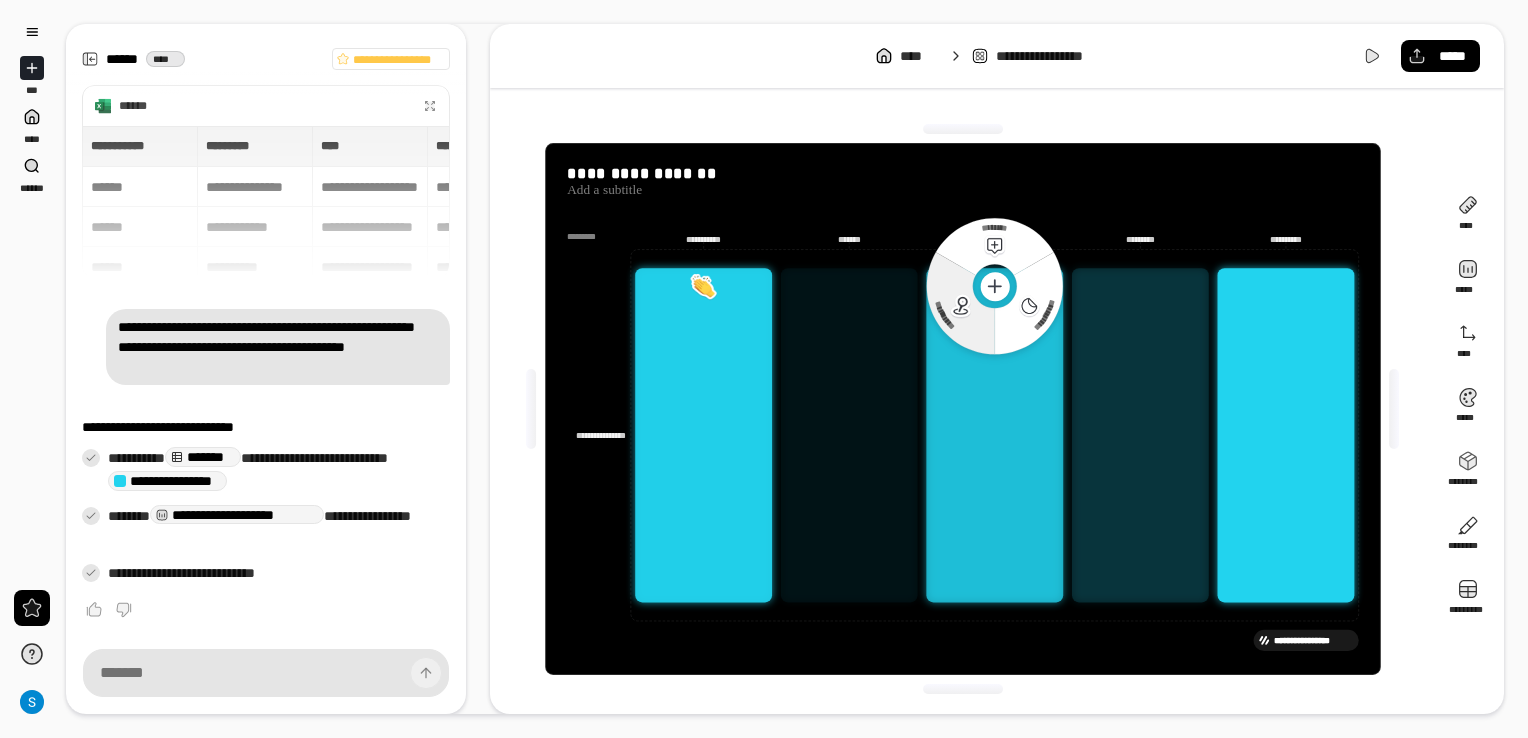 click 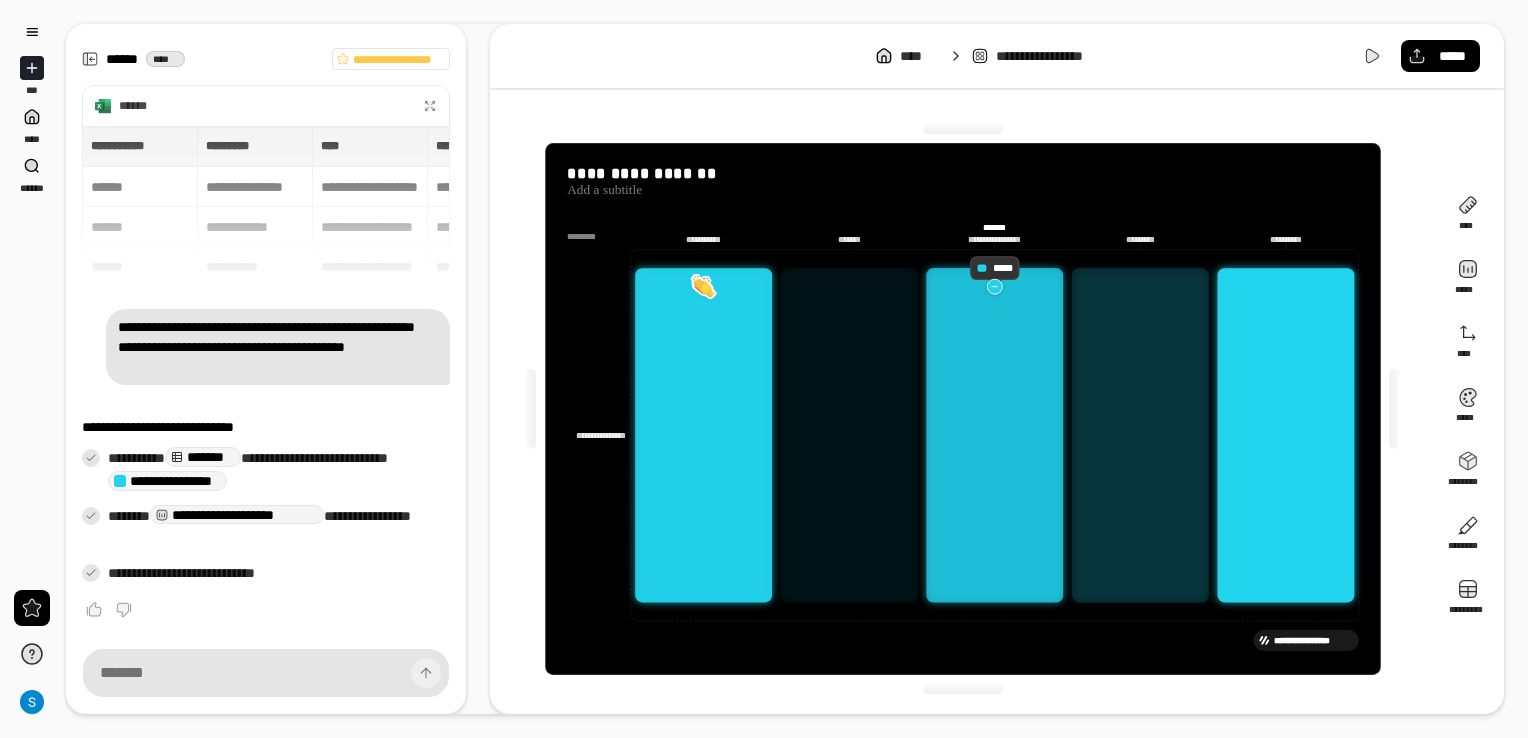click 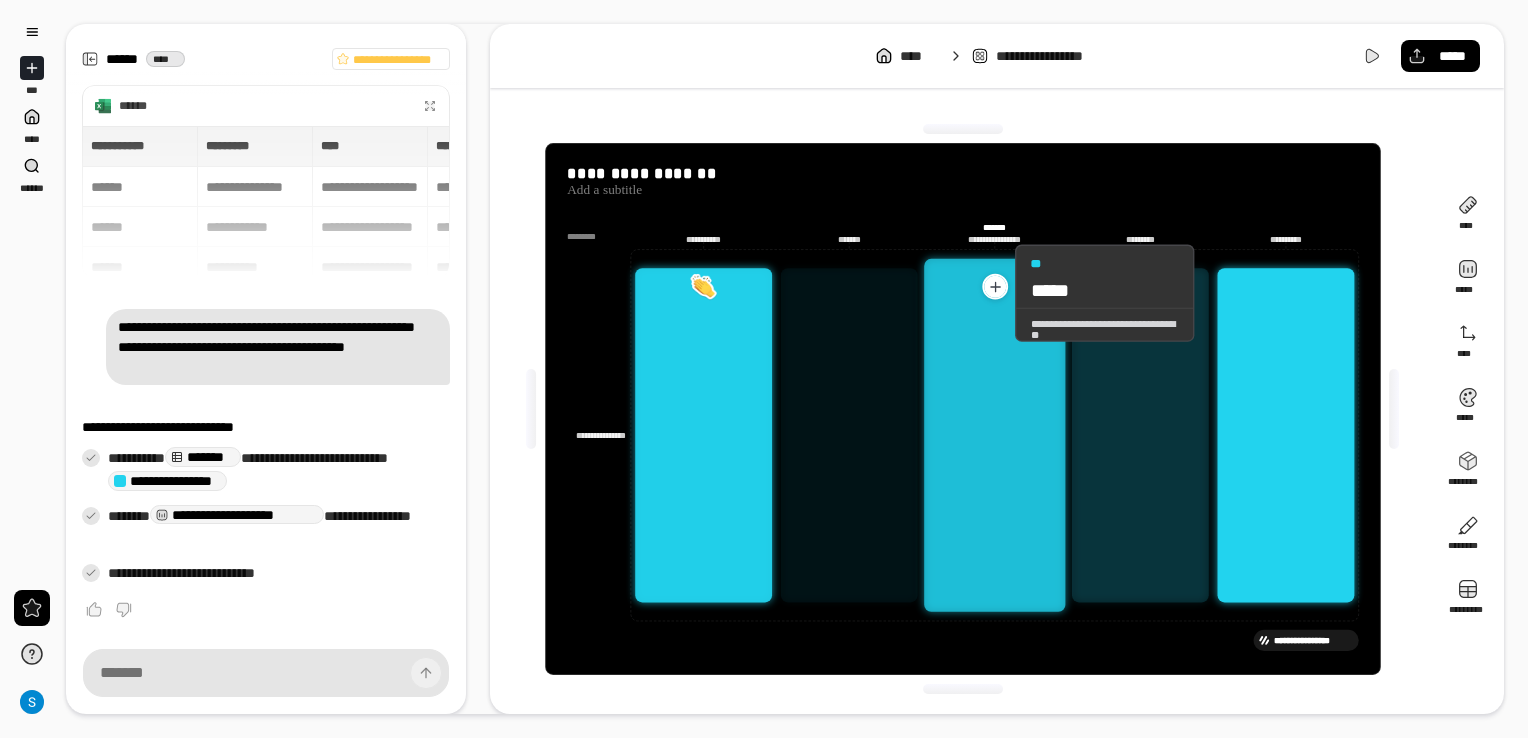 click 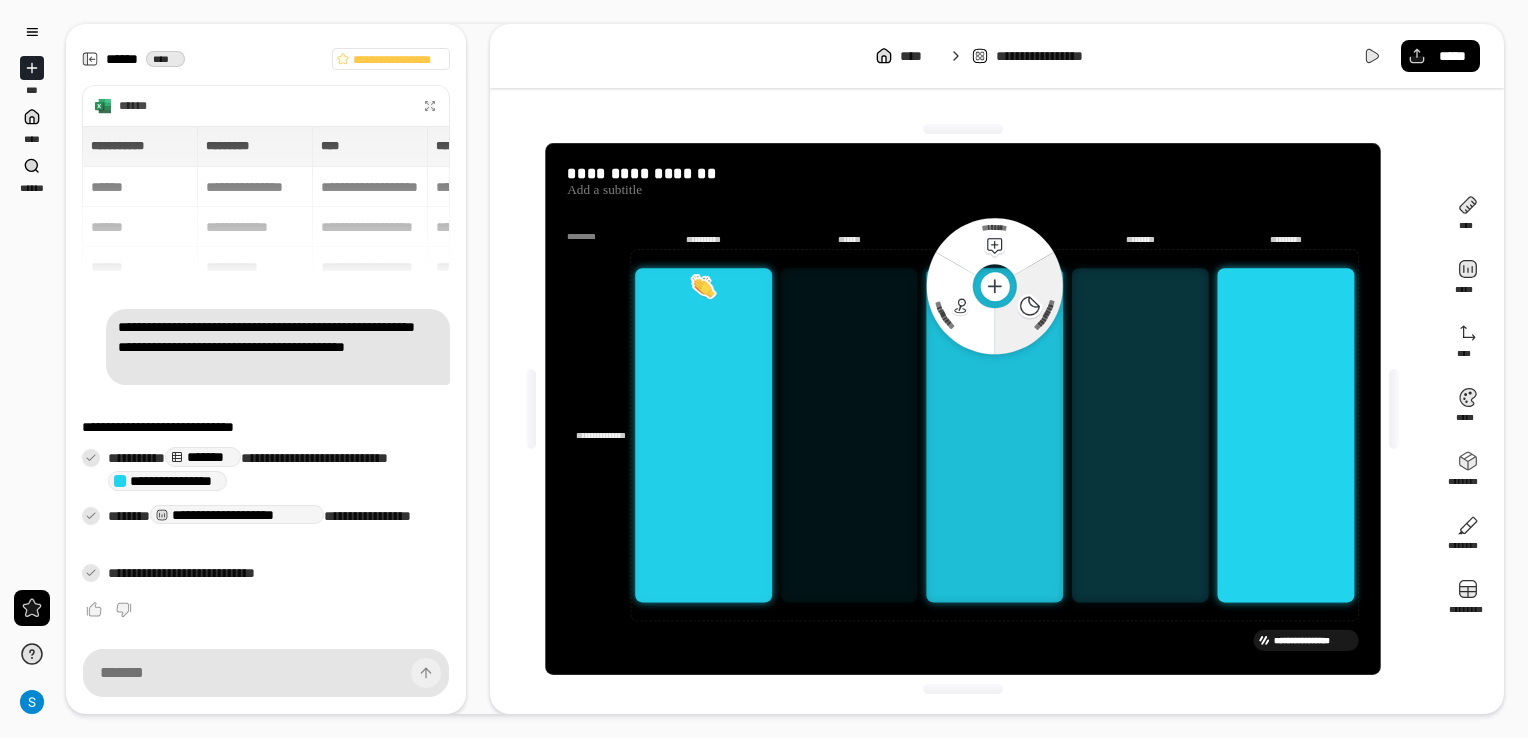 click 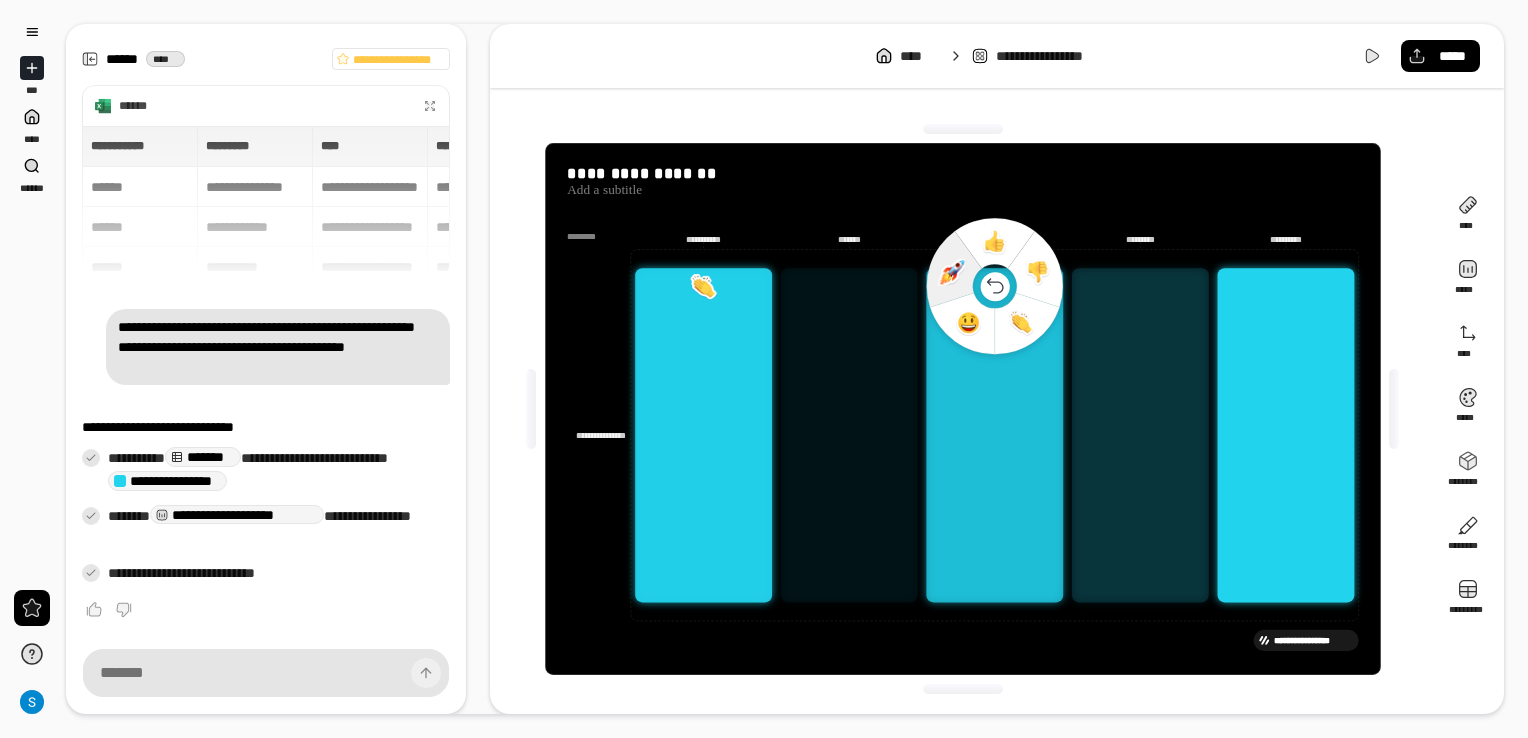 click 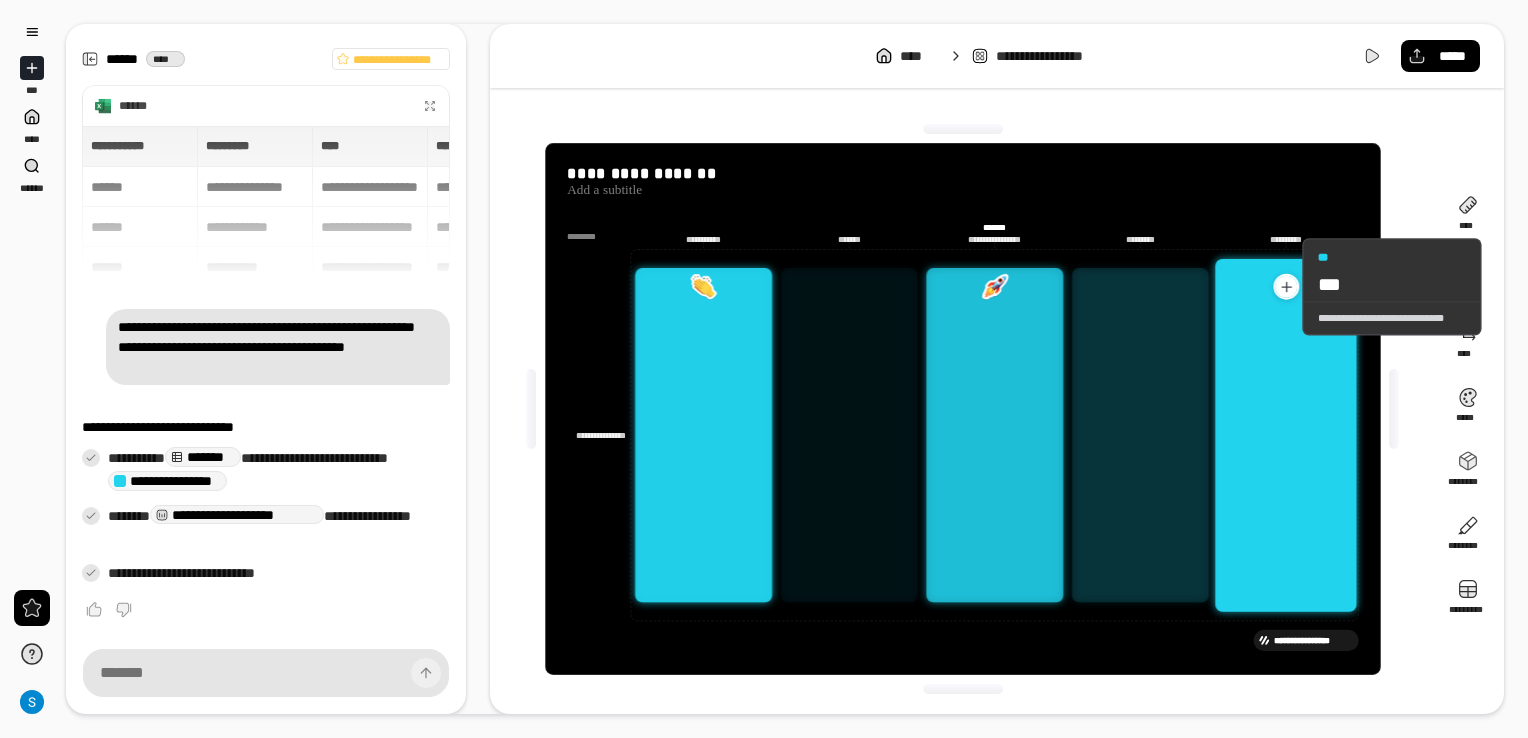 click 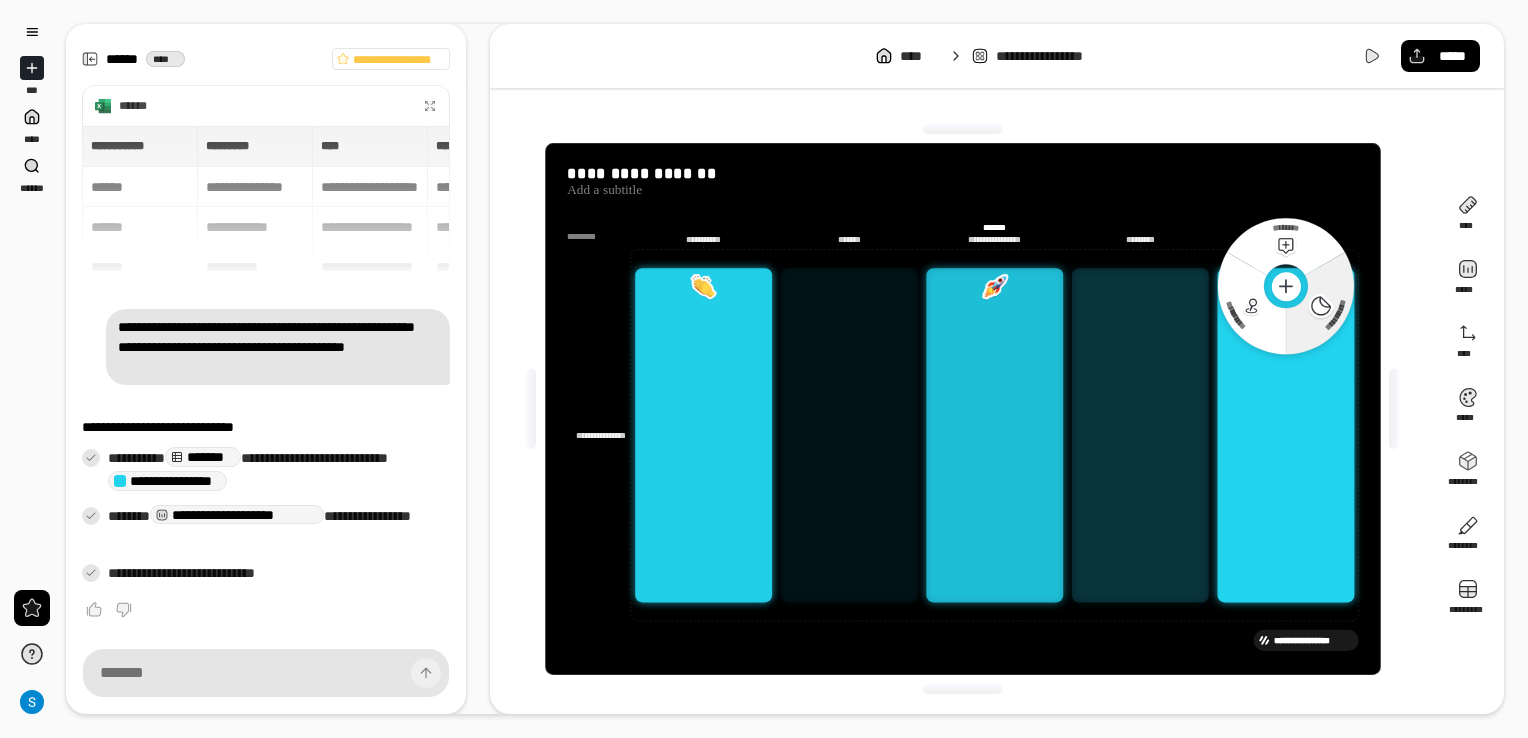 click 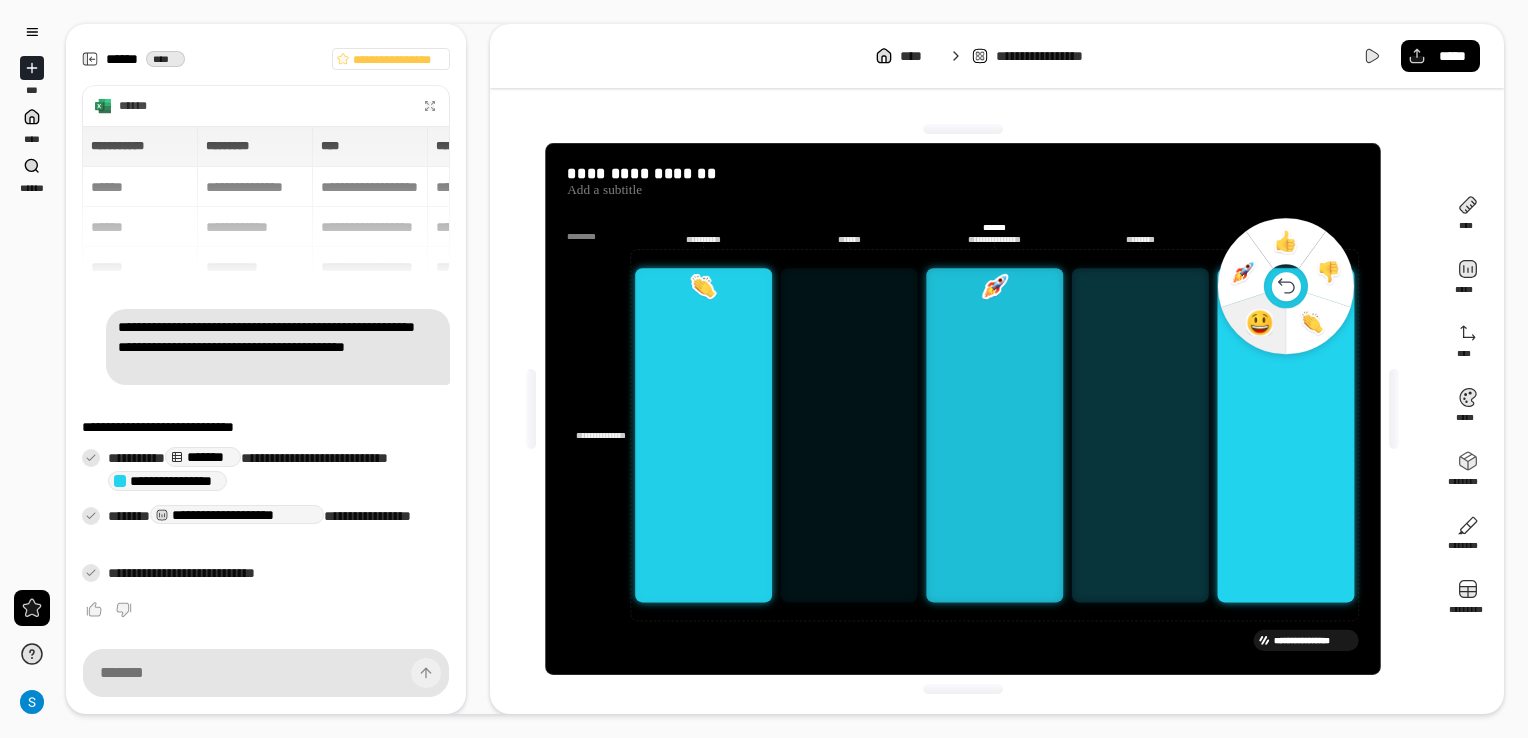click 